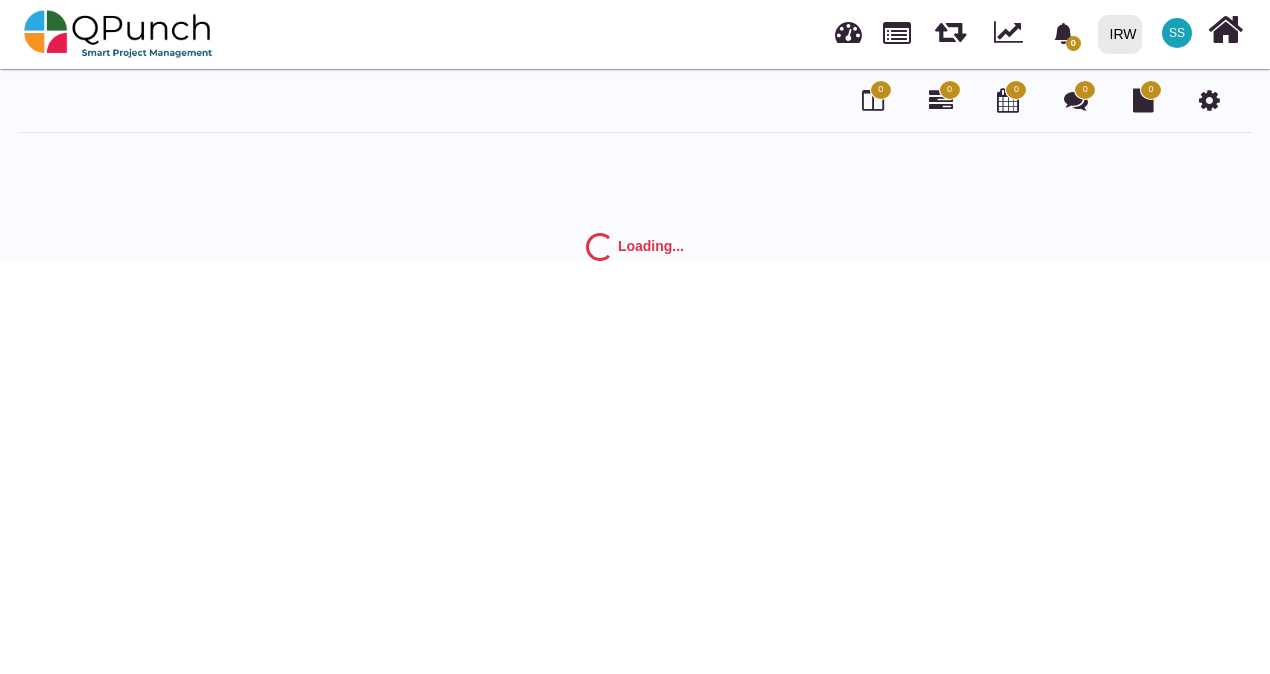 scroll, scrollTop: 0, scrollLeft: 0, axis: both 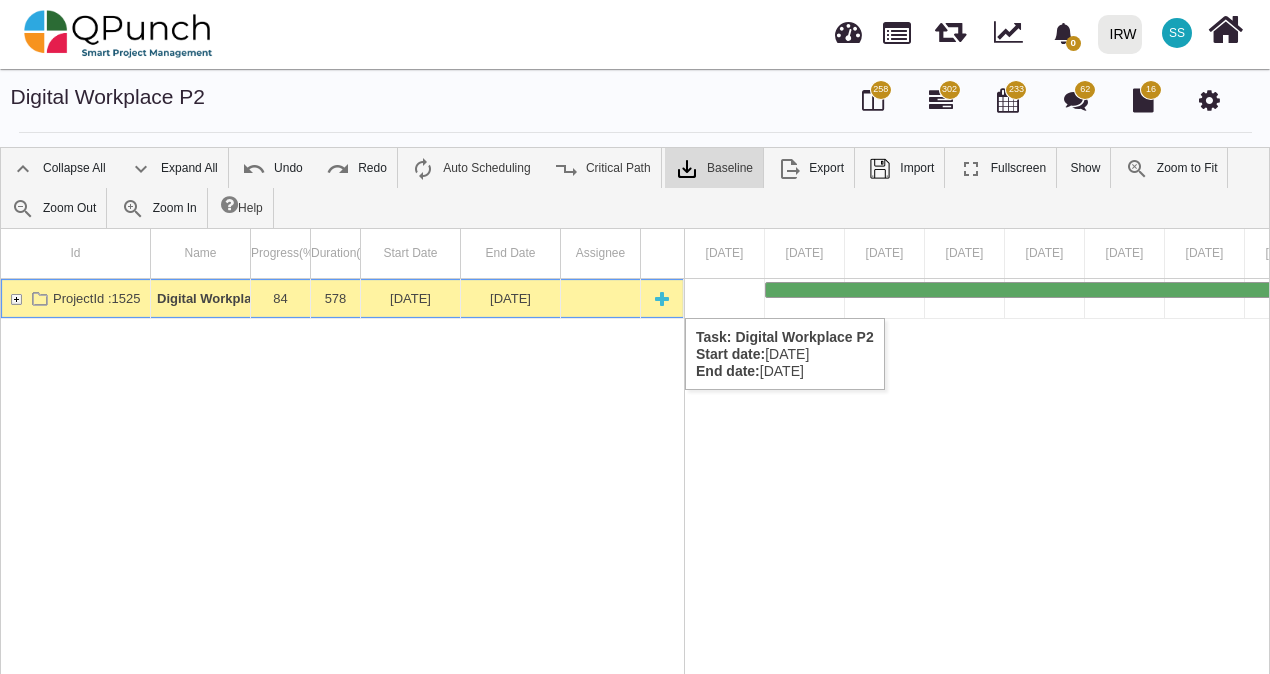 click at bounding box center [16, 298] 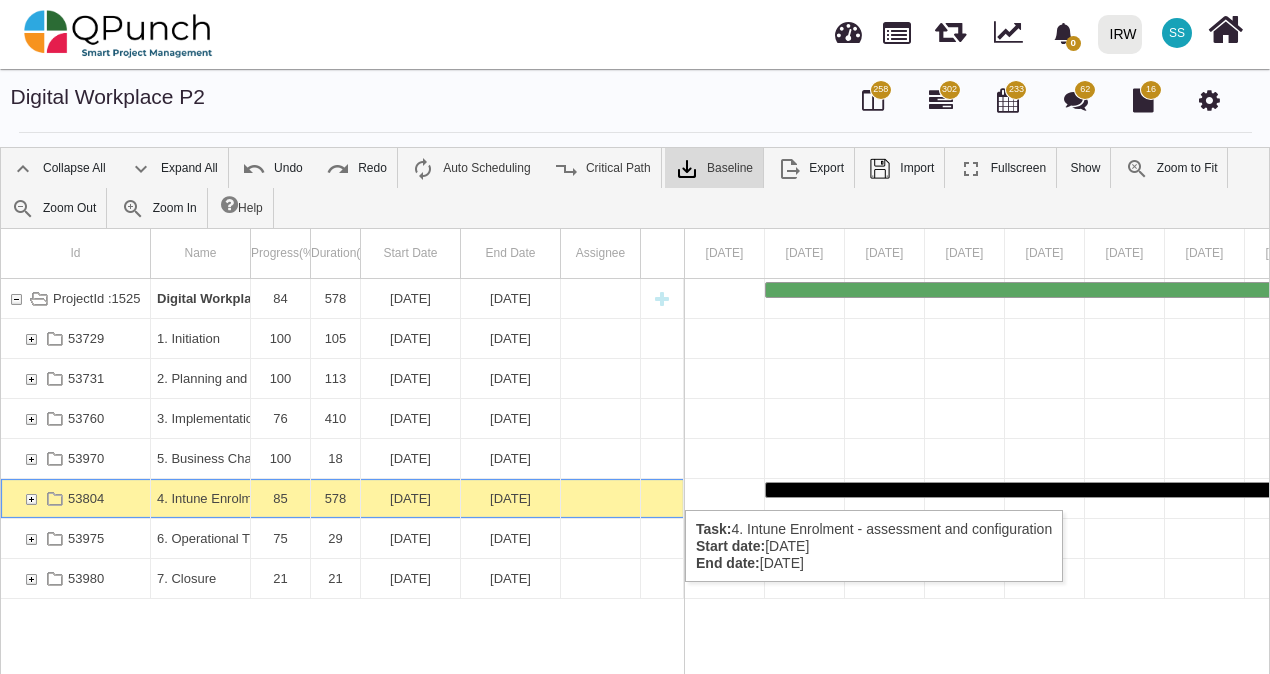 click at bounding box center (31, 498) 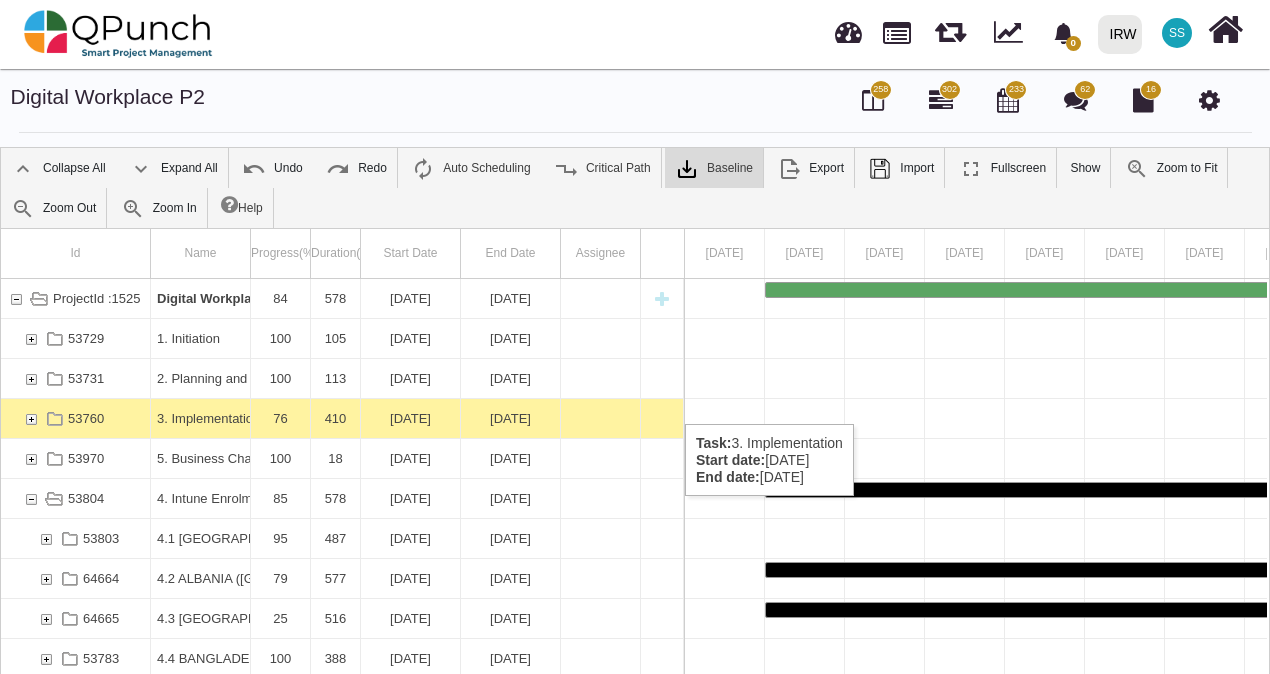 scroll, scrollTop: 90, scrollLeft: 0, axis: vertical 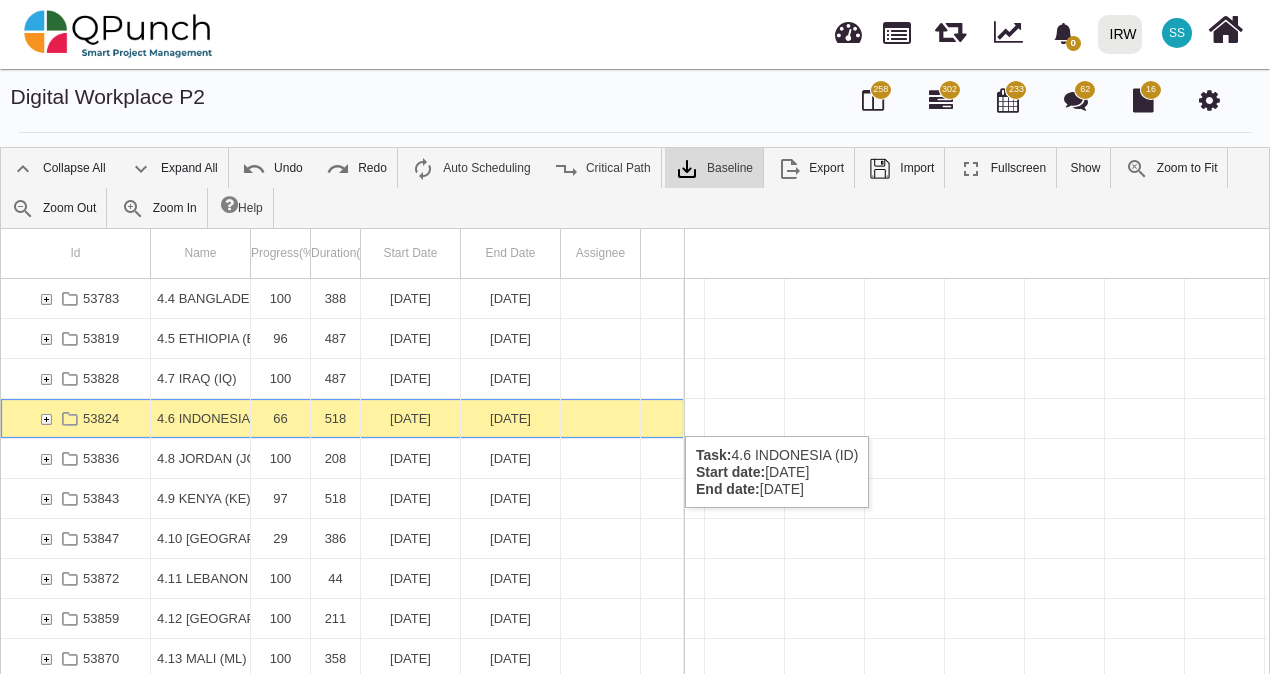 click at bounding box center [46, 418] 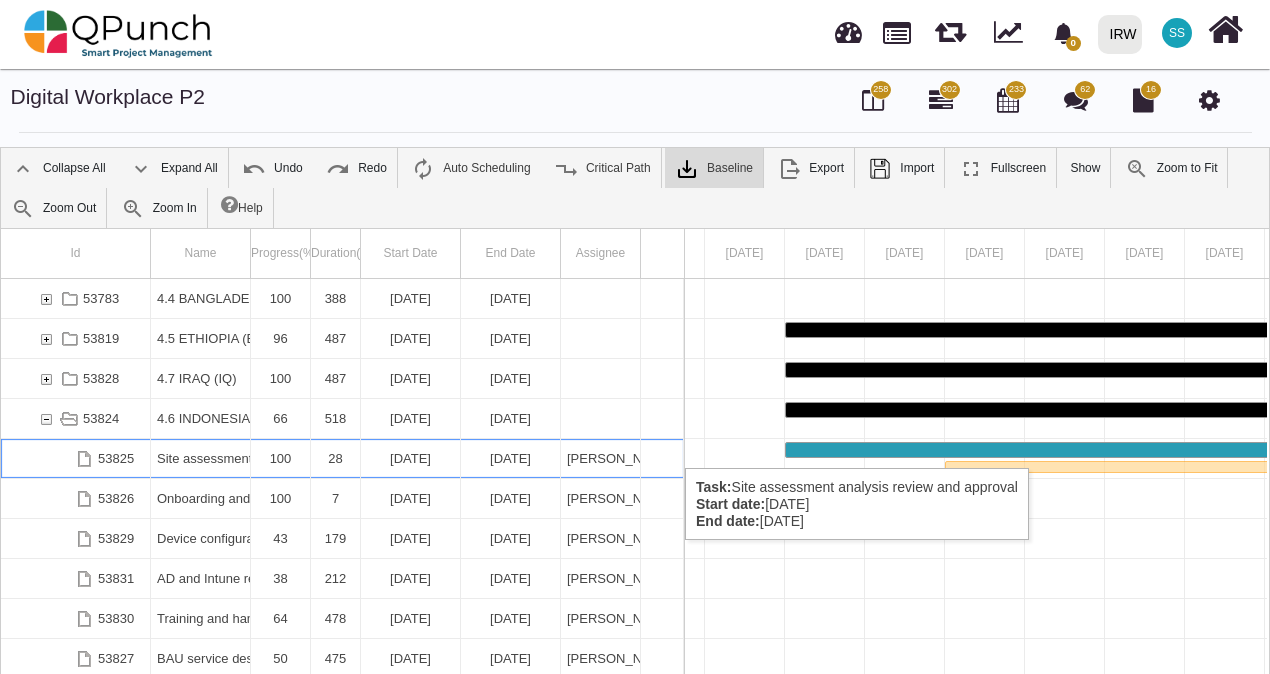 click on "Site assessment analysis review and approval" at bounding box center [200, 458] 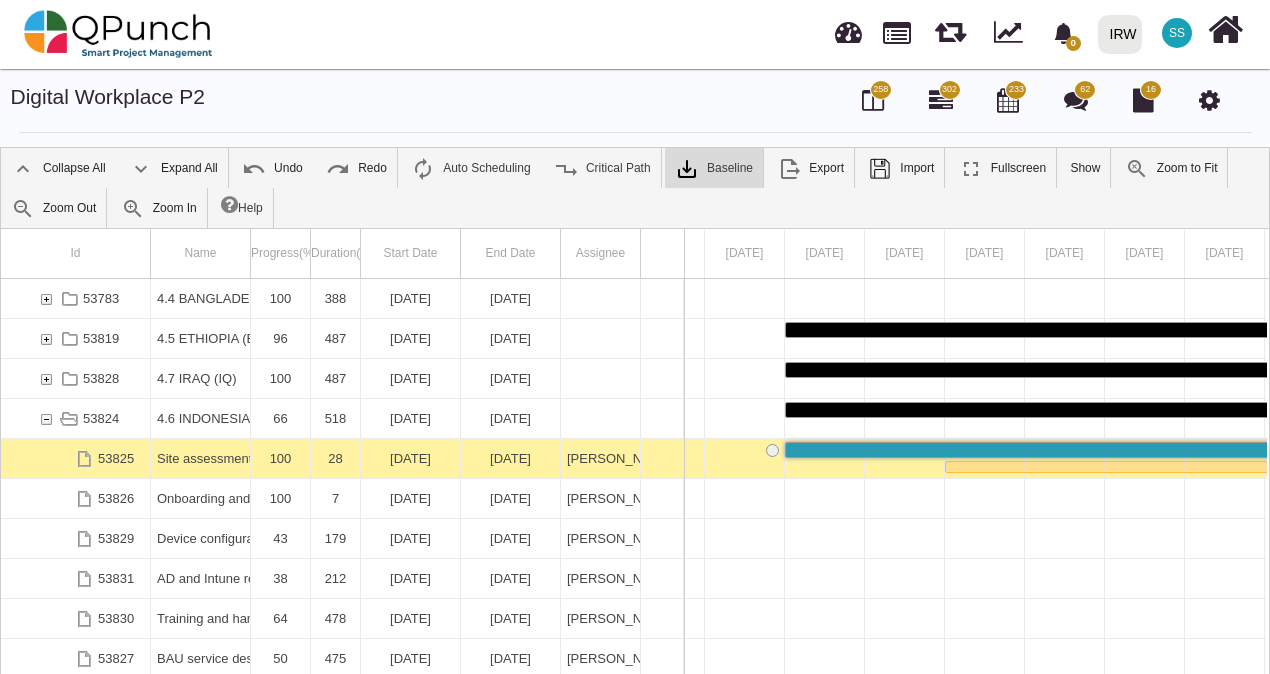 click on "Site assessment analysis review and approval" at bounding box center (200, 458) 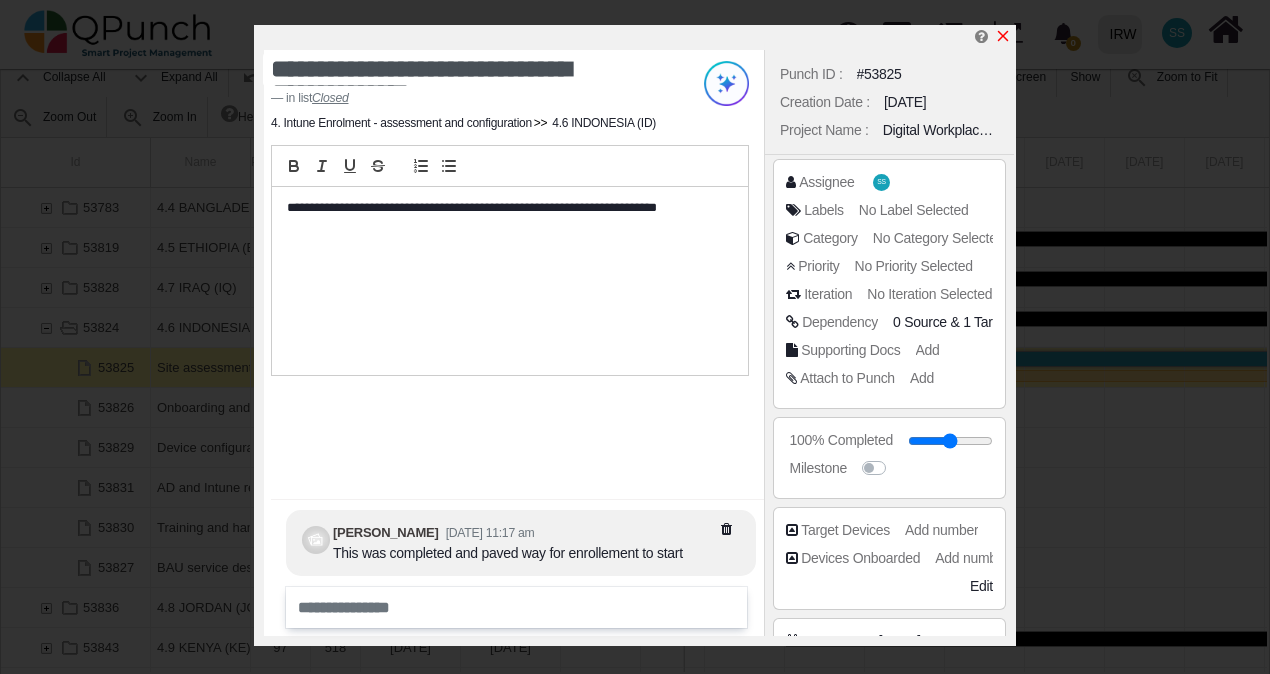 click 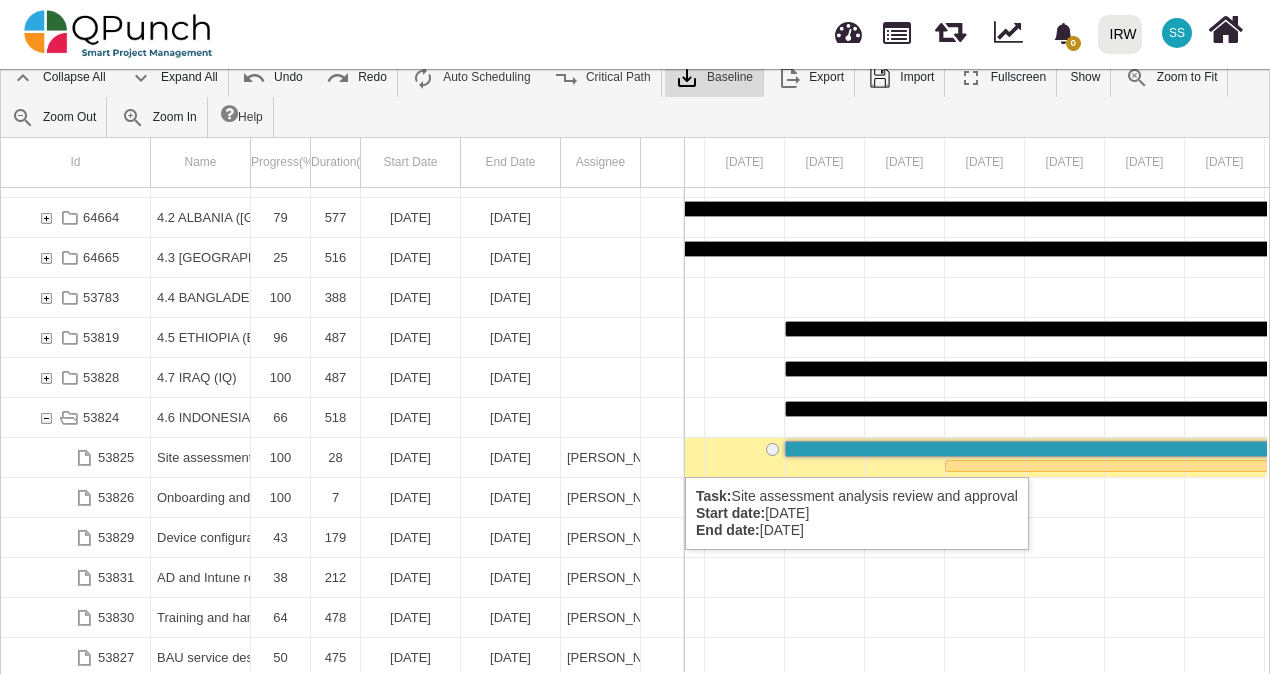 click on "Site assessment analysis review and approval" at bounding box center (200, 457) 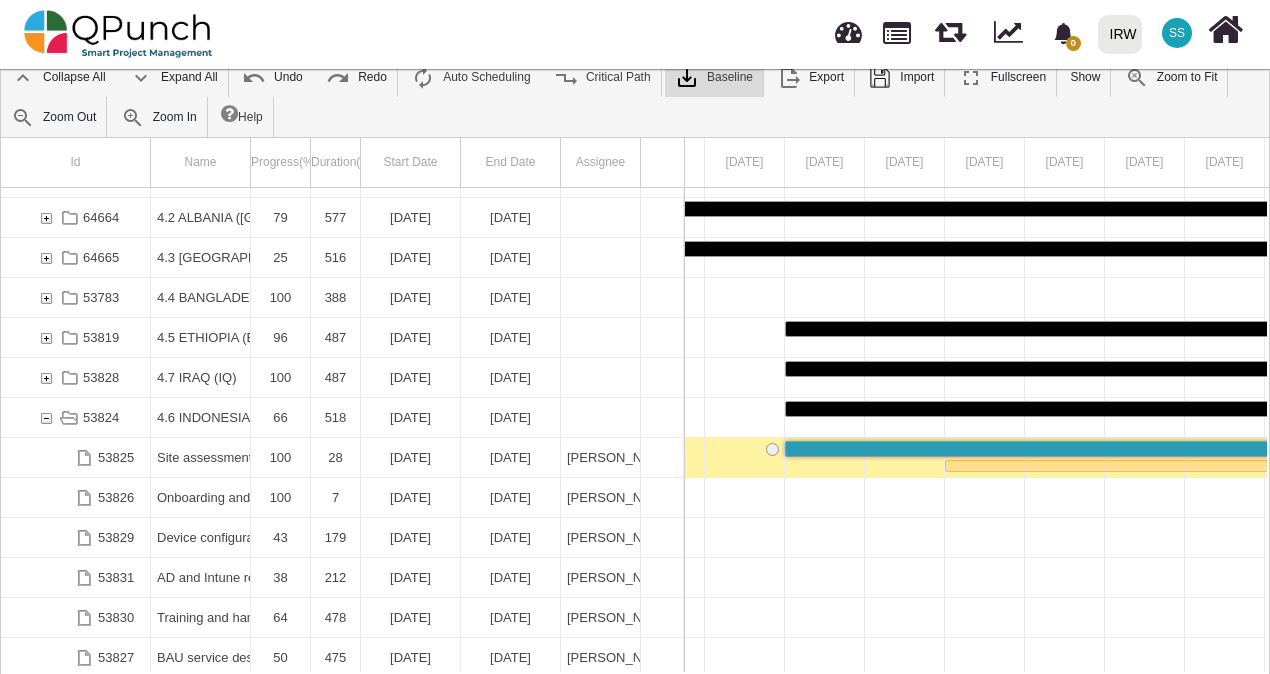 click on "Site assessment analysis review and approval" at bounding box center (200, 457) 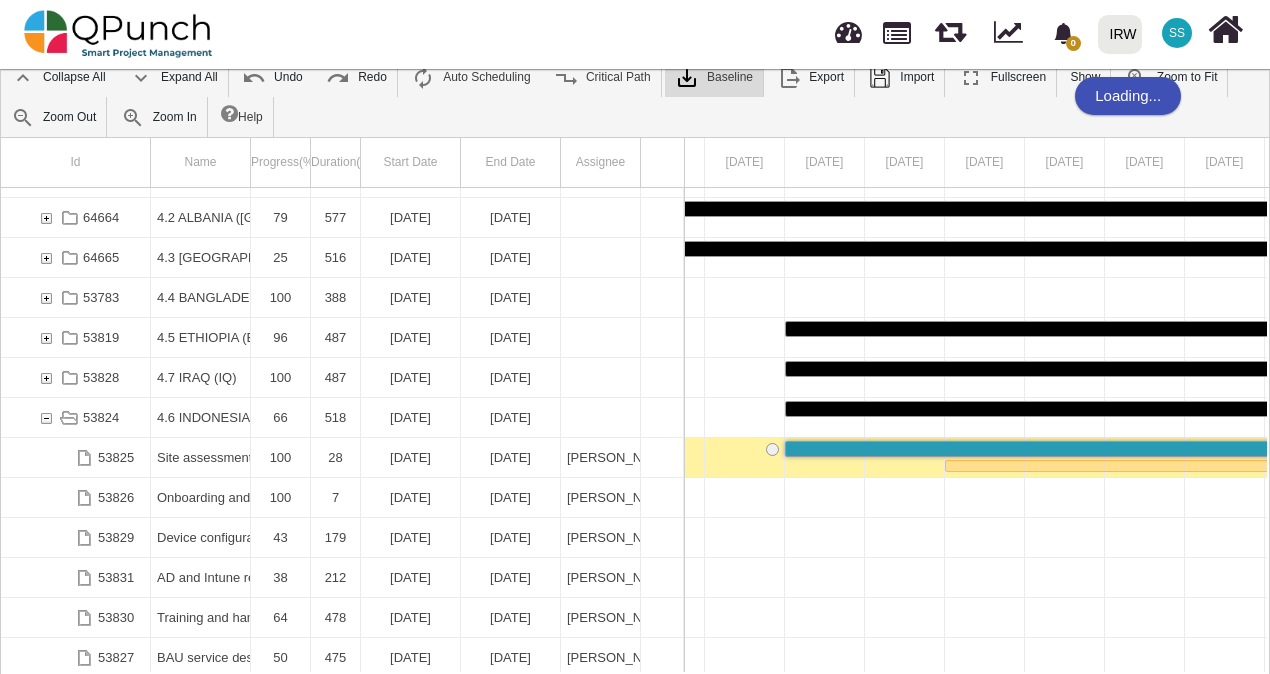 click on "Site assessment analysis review and approval" at bounding box center [200, 457] 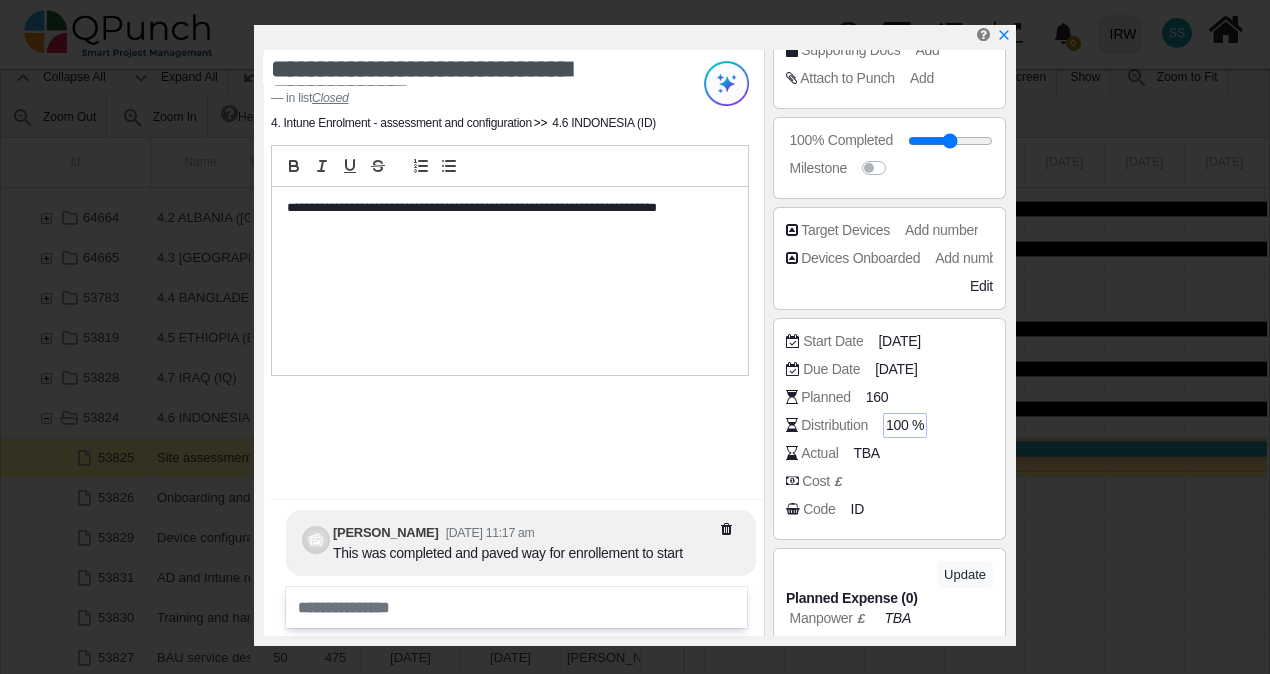 click on "100 %" at bounding box center [905, 425] 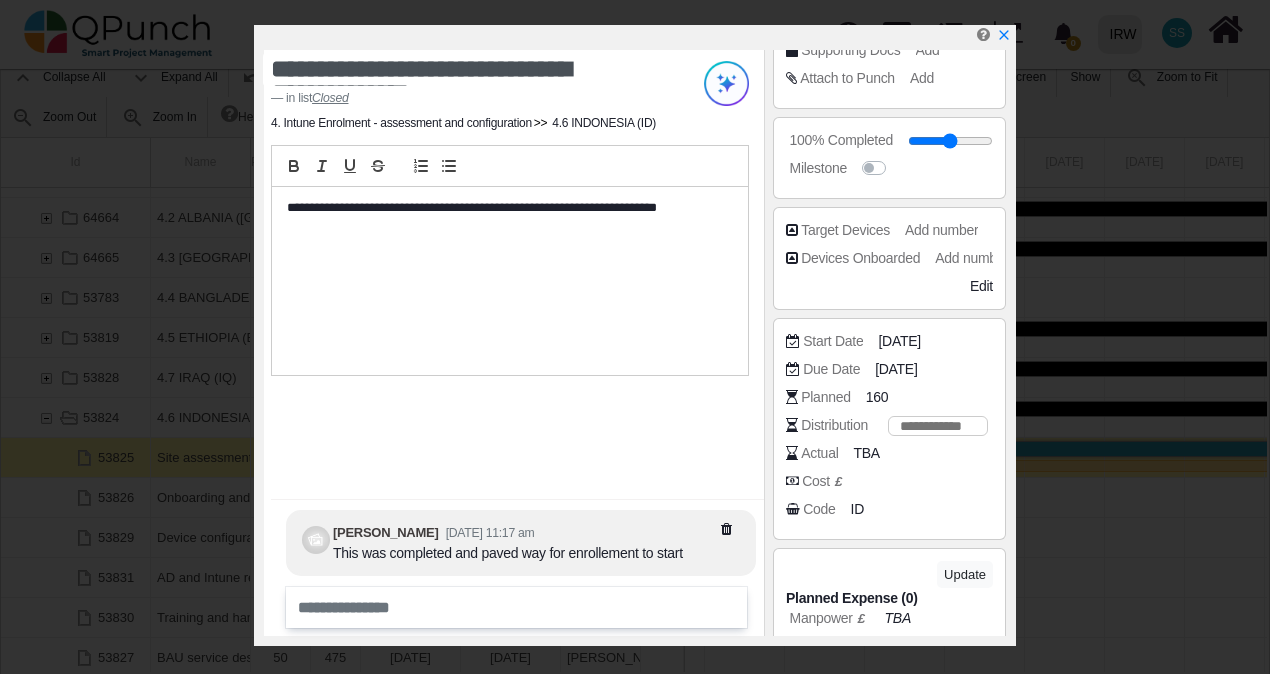 drag, startPoint x: 935, startPoint y: 420, endPoint x: 855, endPoint y: 412, distance: 80.399 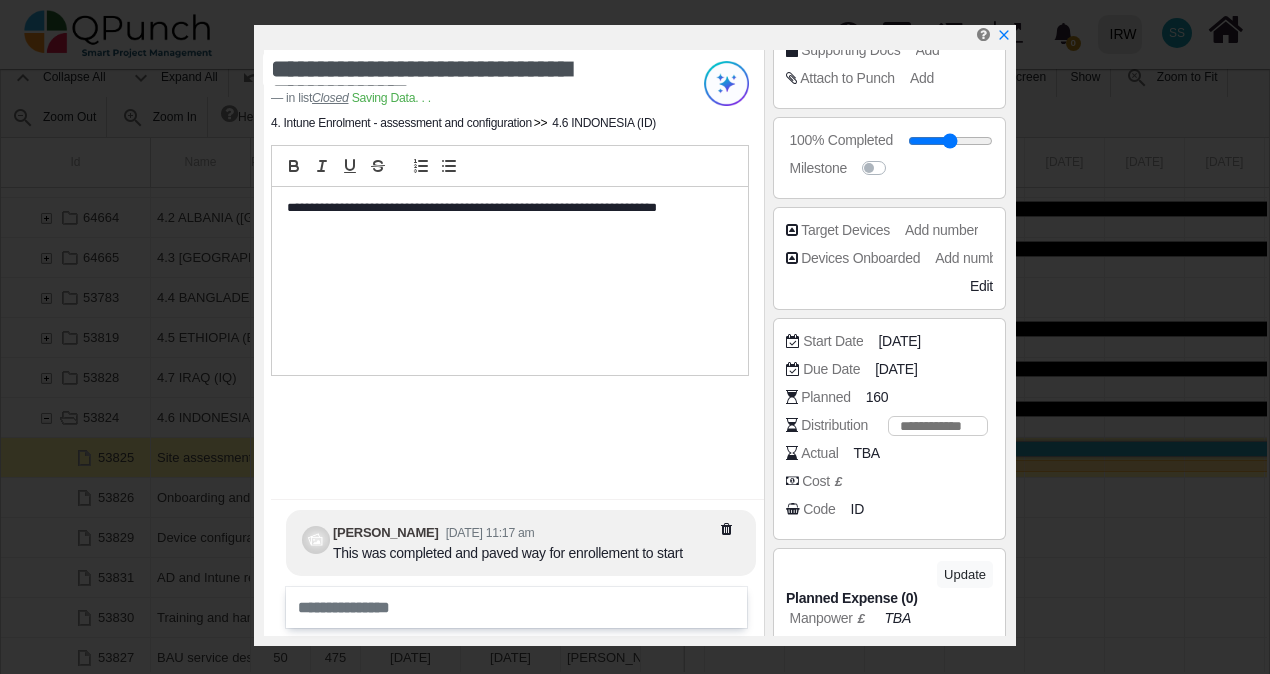 click on "**********" at bounding box center [510, 281] 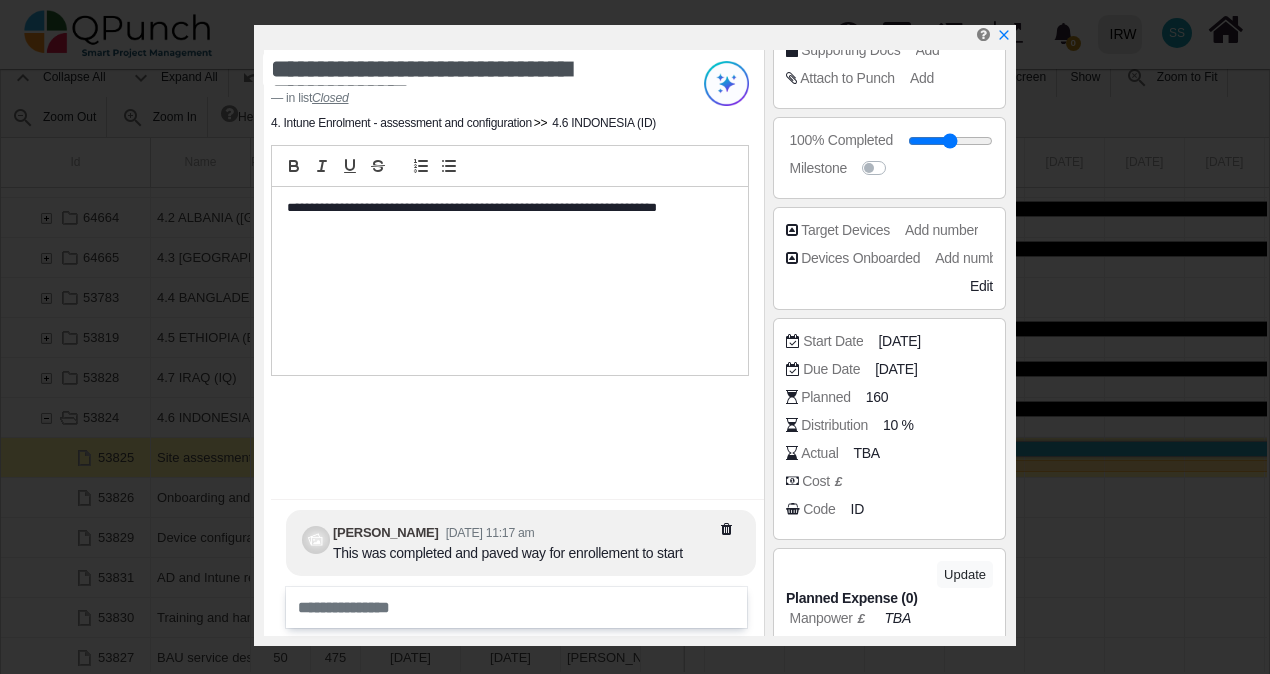 click on "**********" at bounding box center [510, 281] 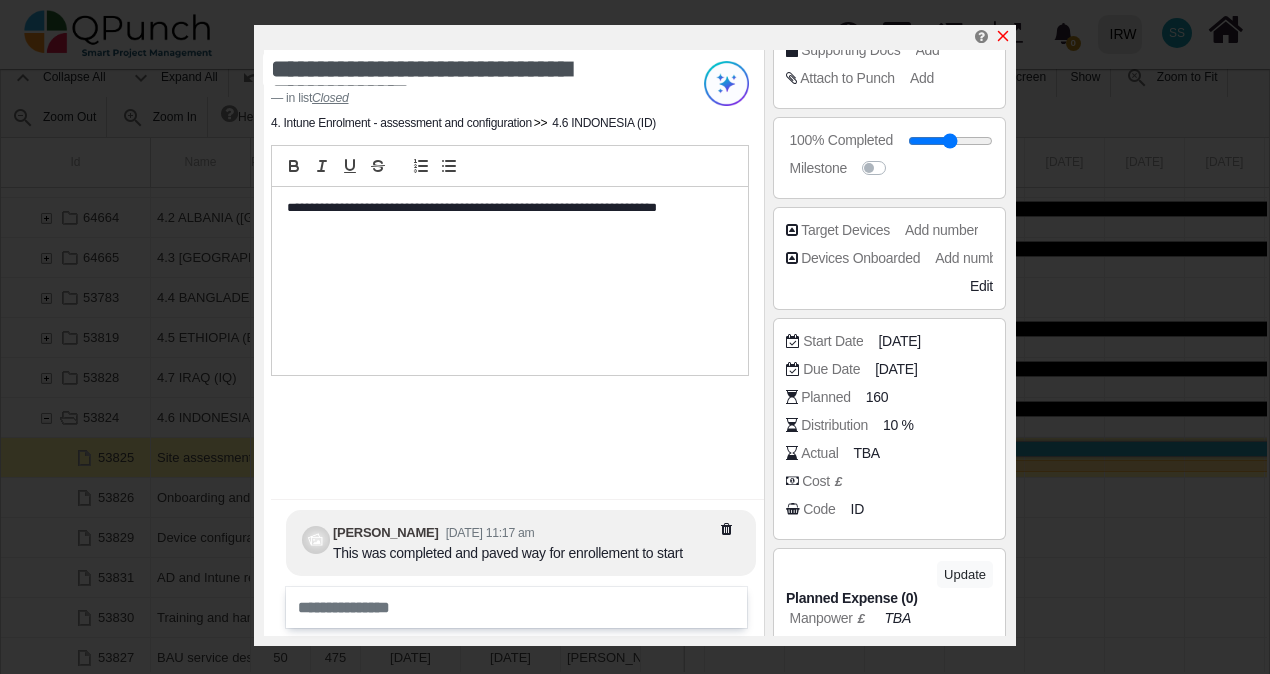 click 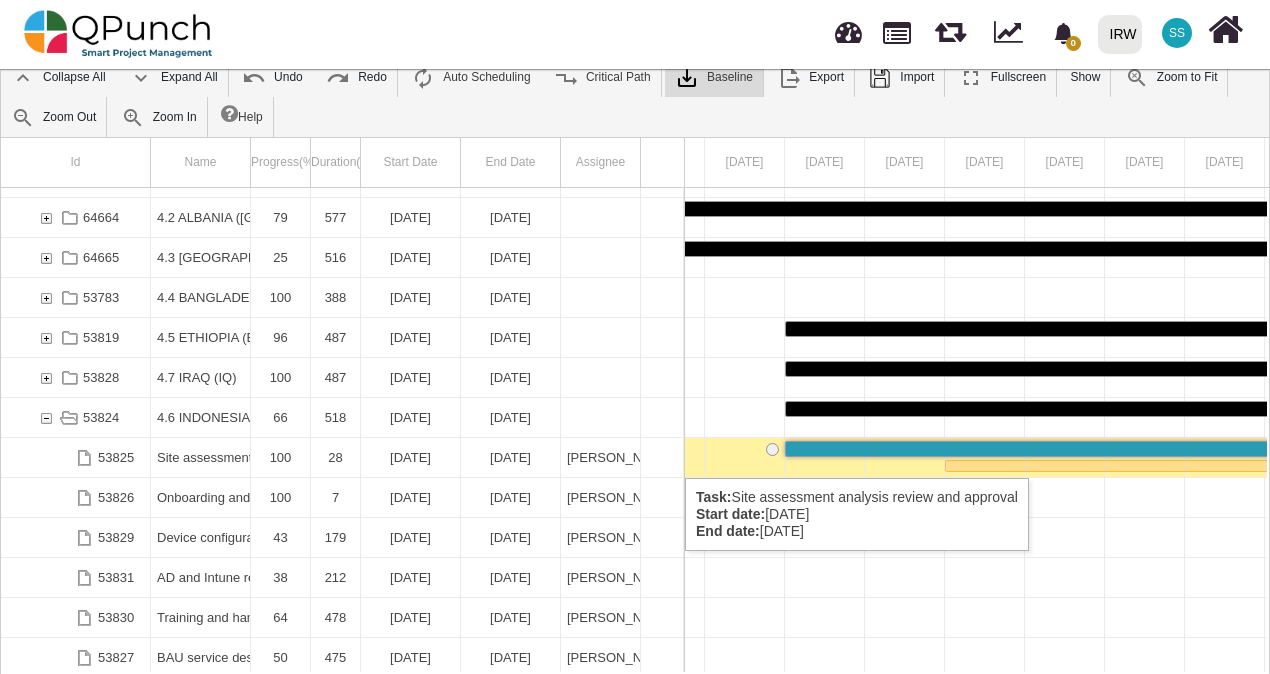 click on "28" at bounding box center [335, 457] 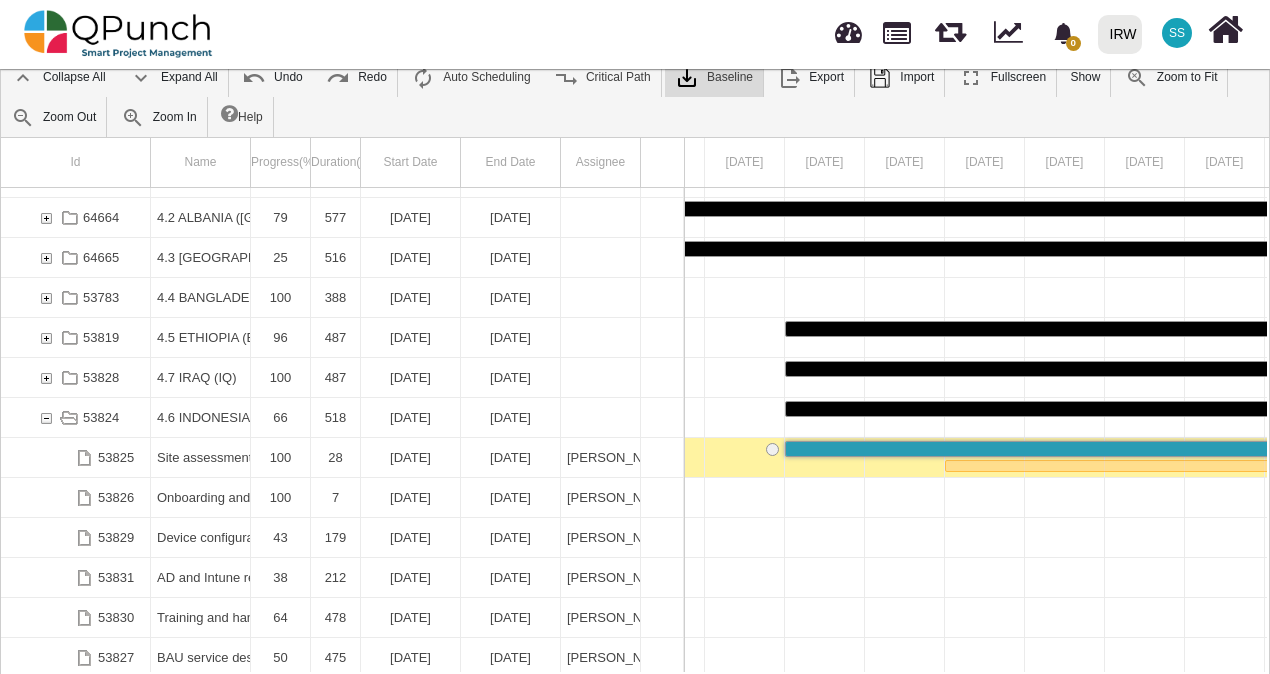 click on "28" at bounding box center (335, 457) 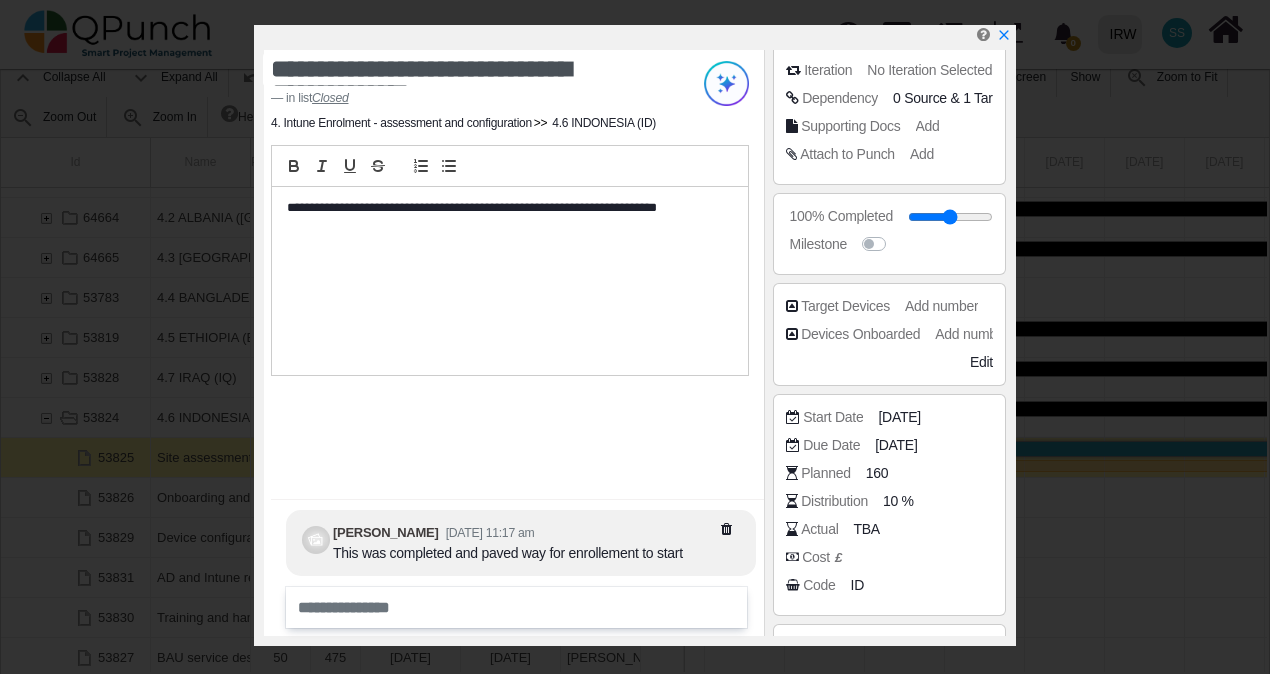 scroll, scrollTop: 0, scrollLeft: 0, axis: both 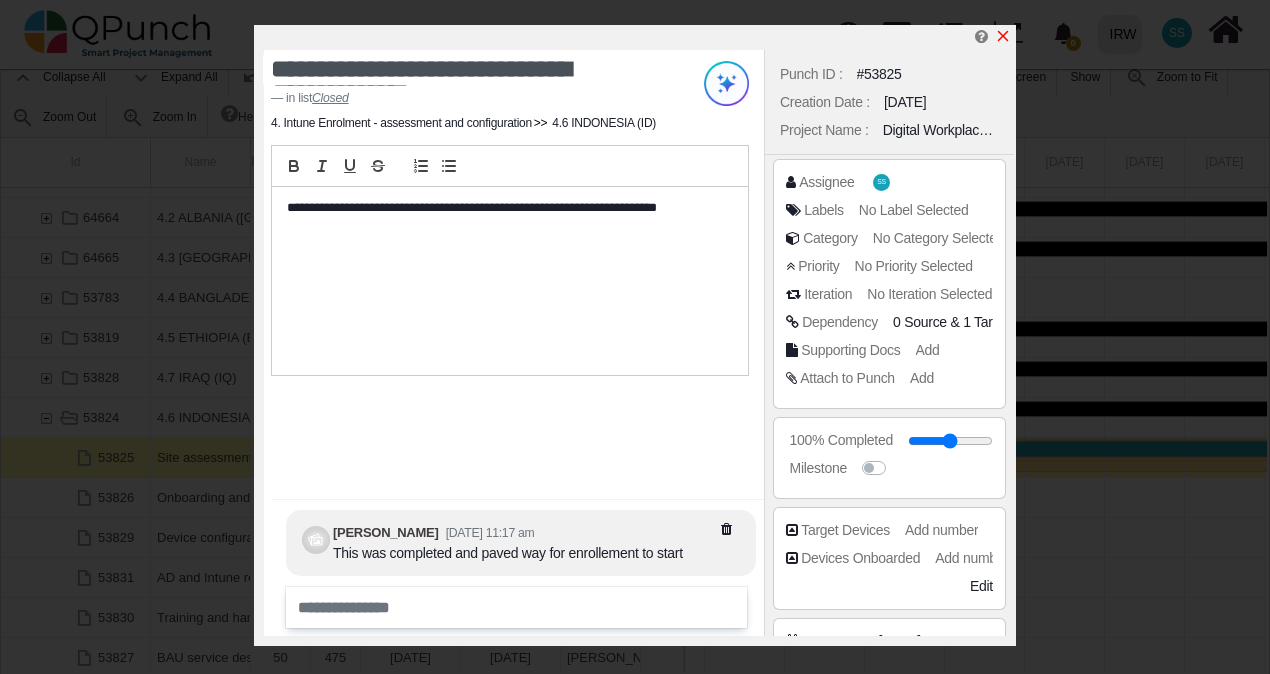 click 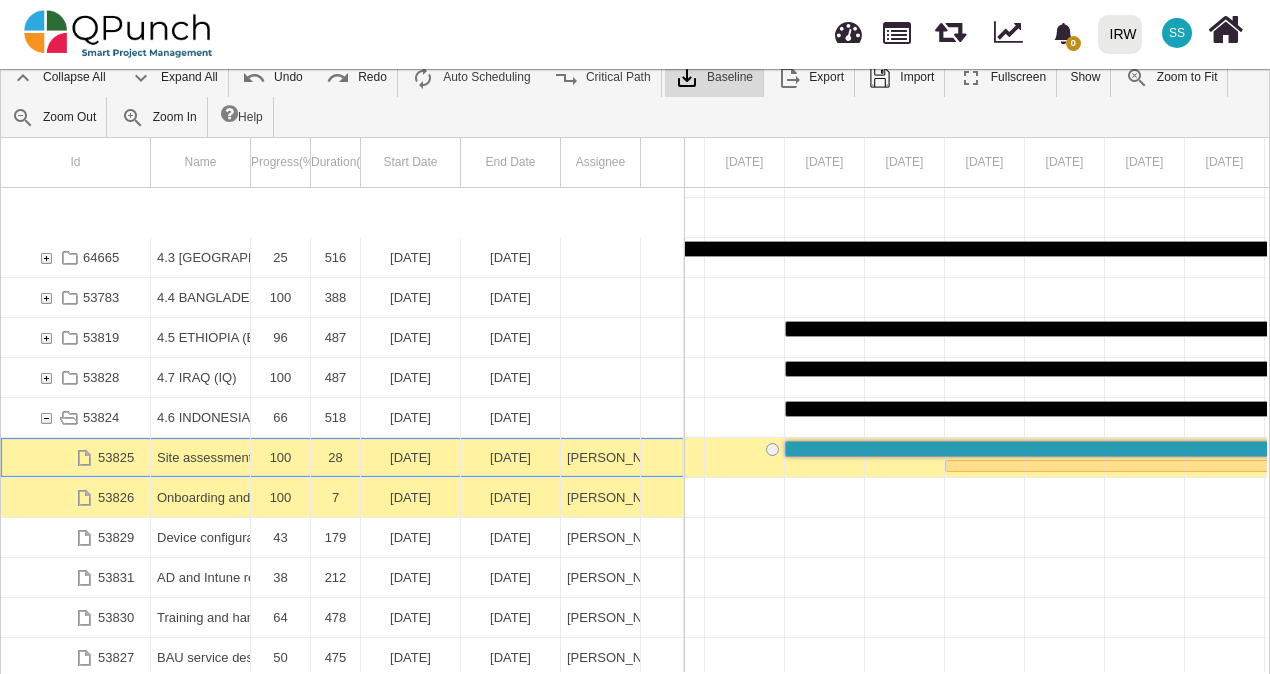 scroll, scrollTop: 360, scrollLeft: 0, axis: vertical 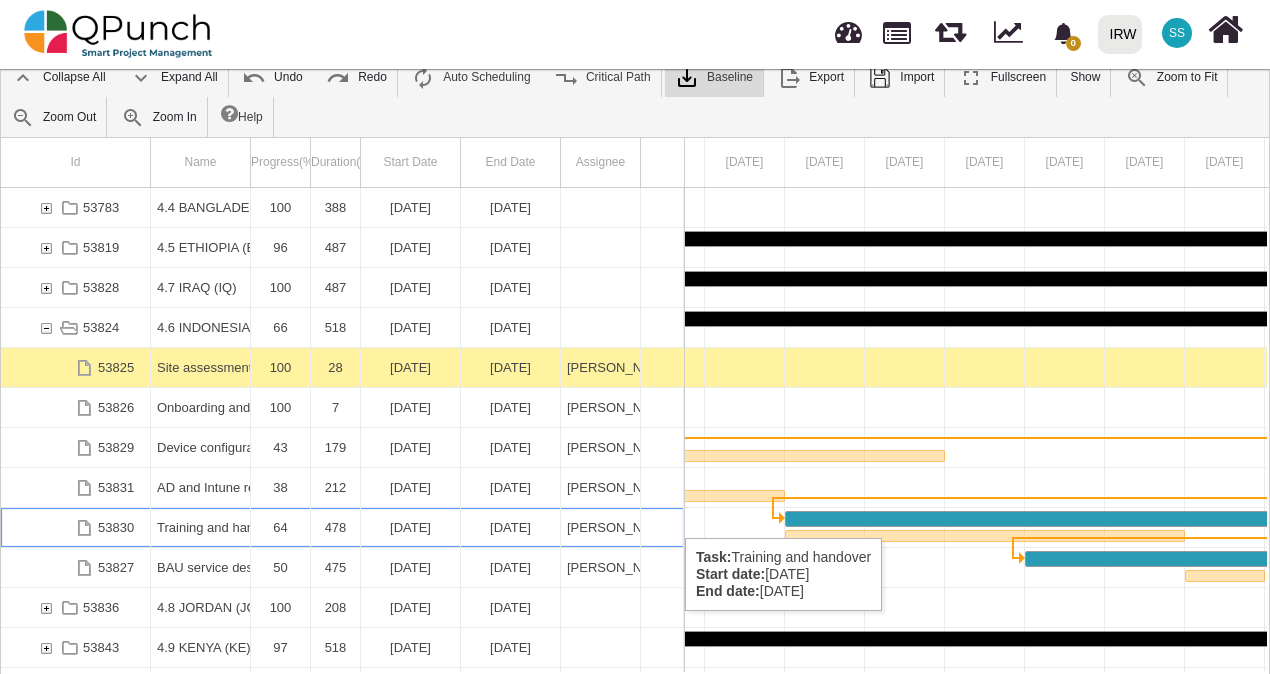 click on "Training and handover" at bounding box center [200, 527] 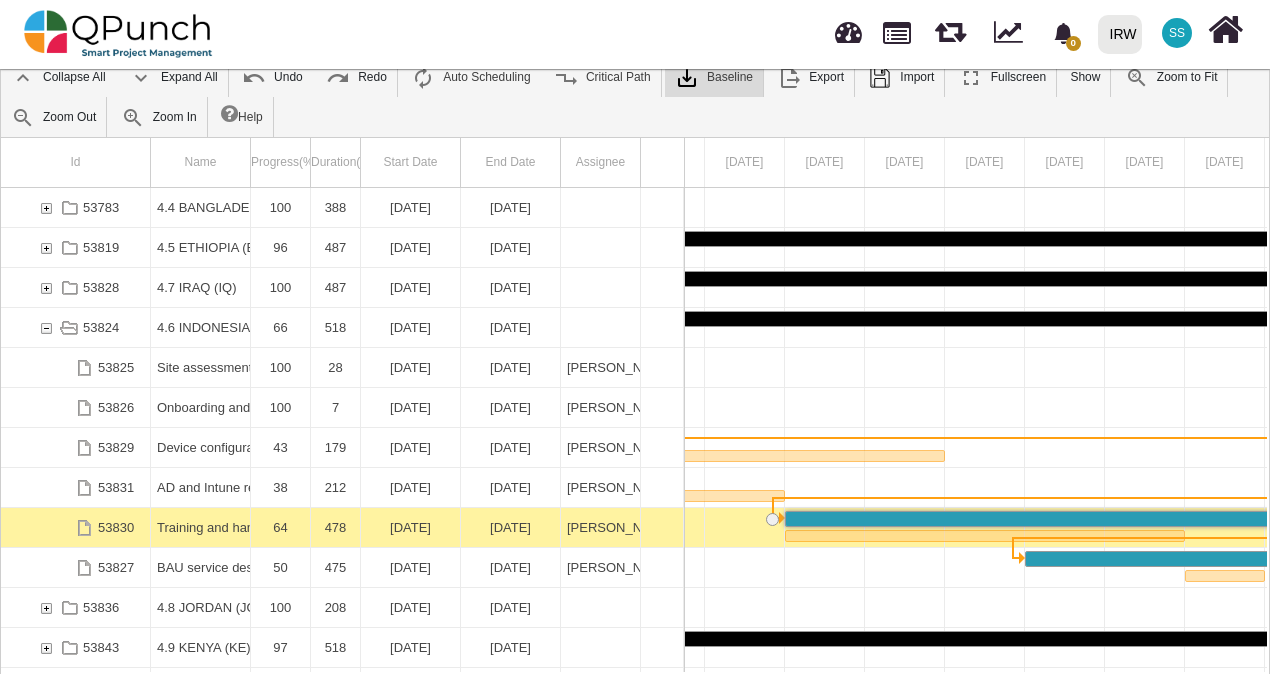 click on "Training and handover" at bounding box center [200, 527] 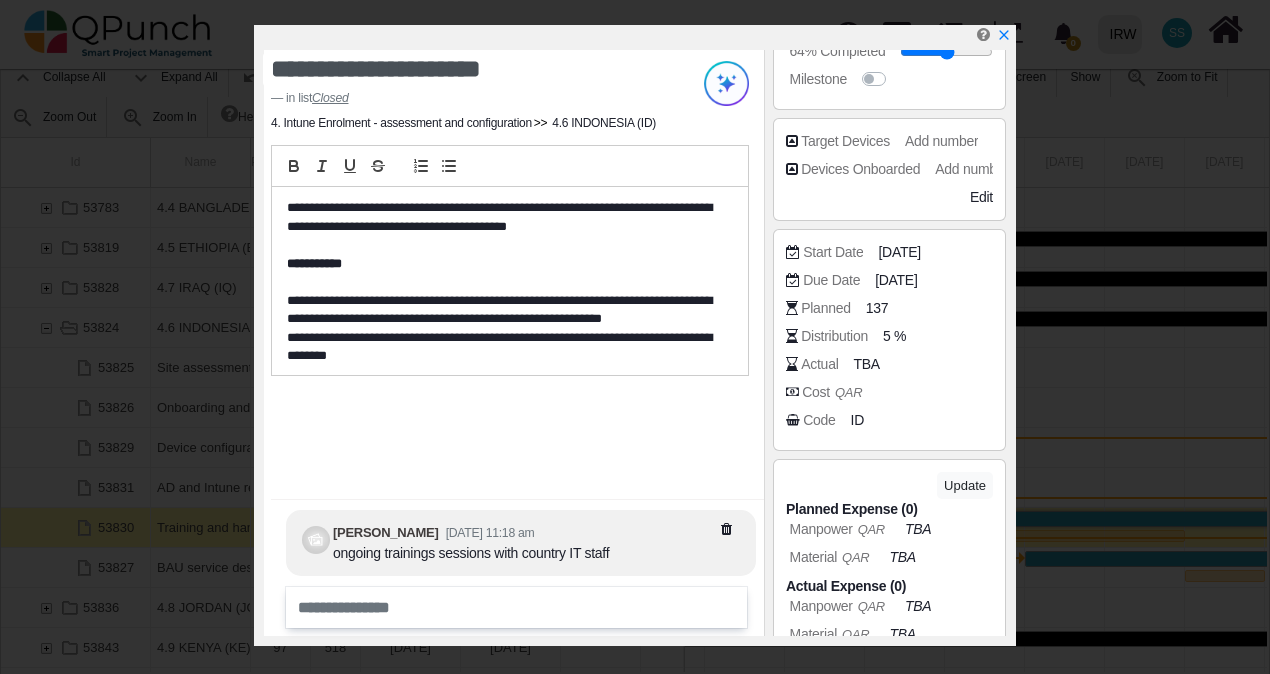 scroll, scrollTop: 500, scrollLeft: 0, axis: vertical 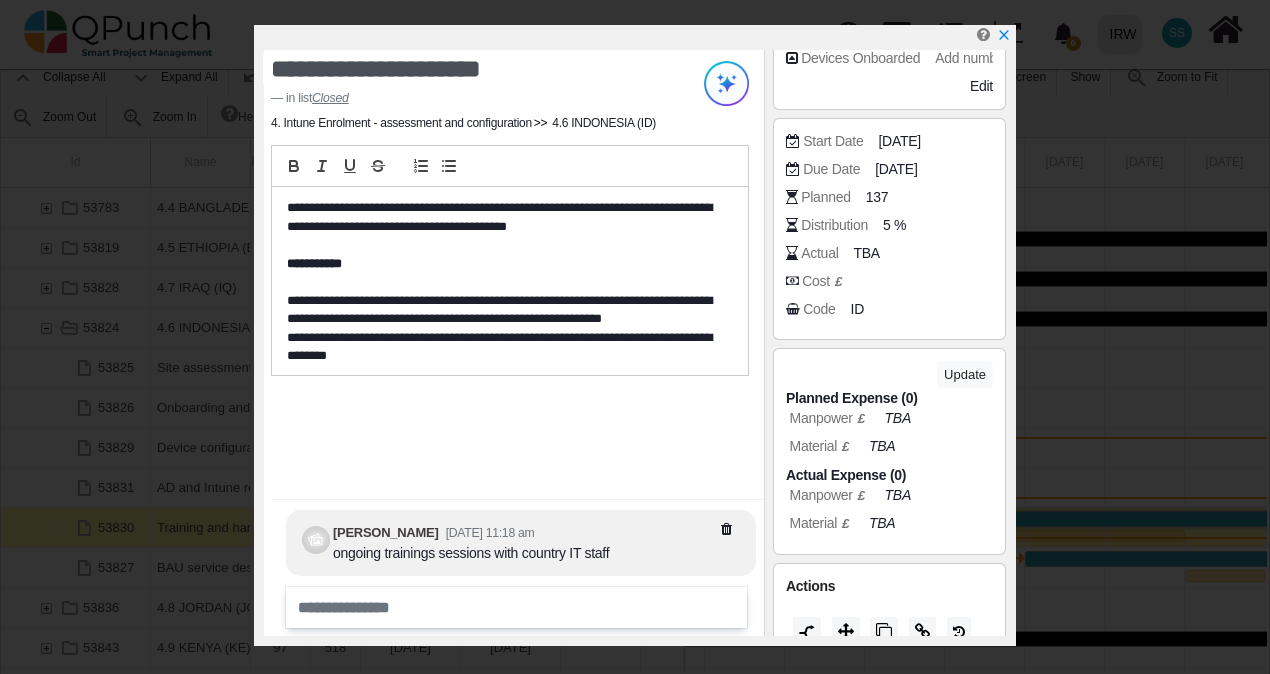 drag, startPoint x: 867, startPoint y: 194, endPoint x: 898, endPoint y: 191, distance: 31.144823 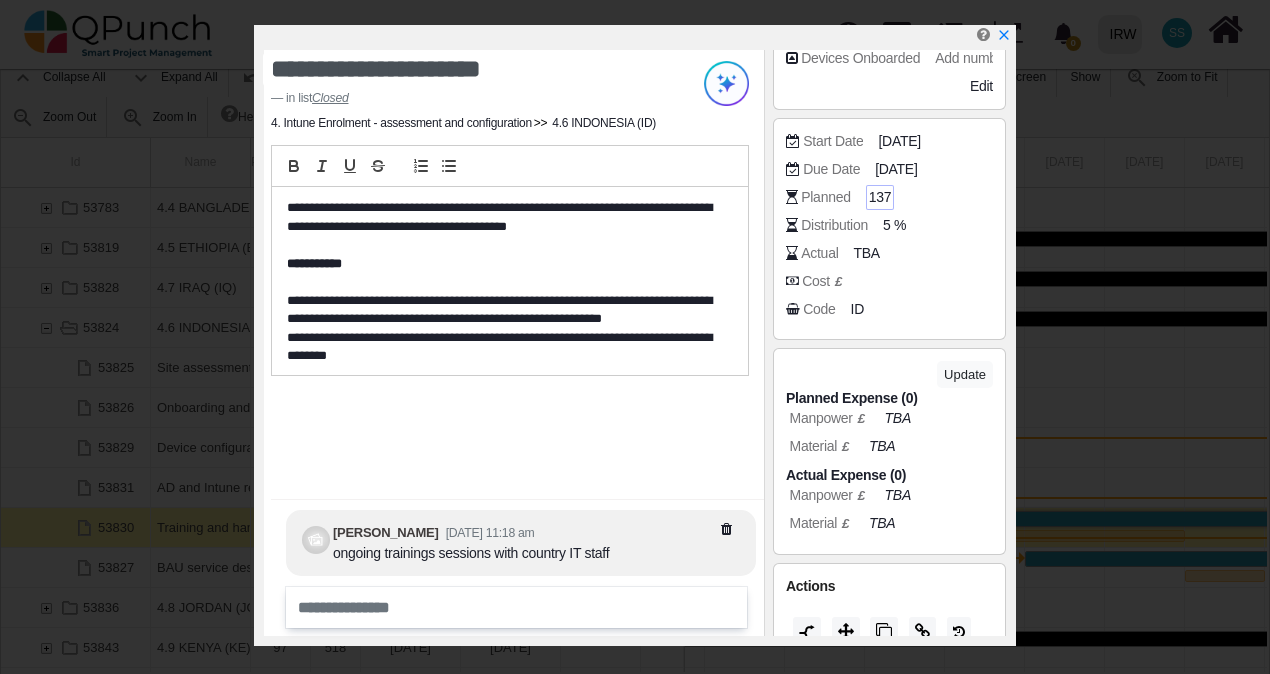 click on "137" at bounding box center (880, 197) 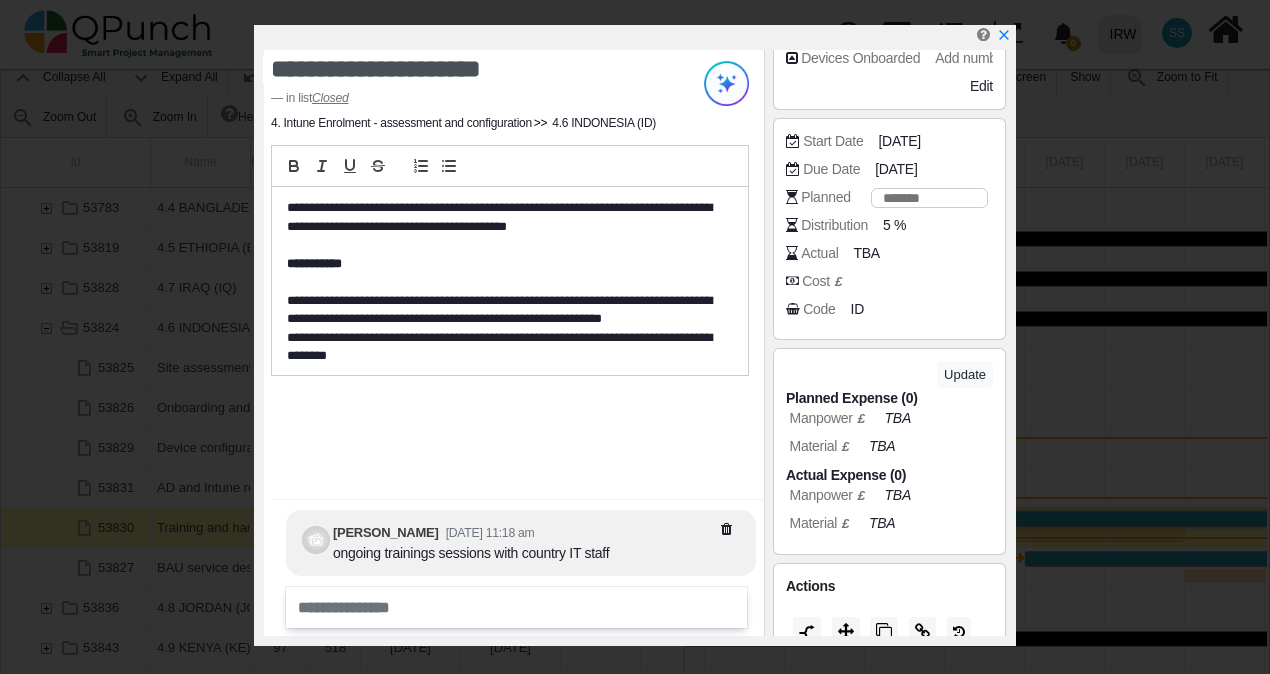 click on "***" at bounding box center [929, 198] 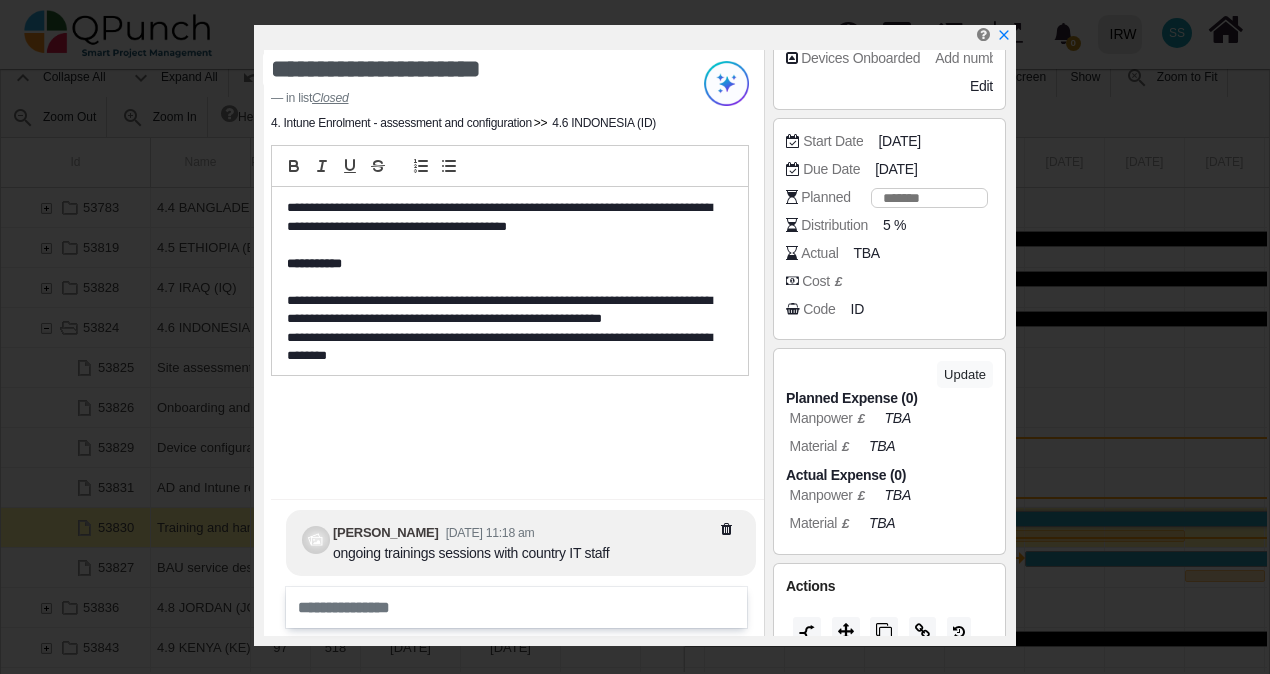 type on "****" 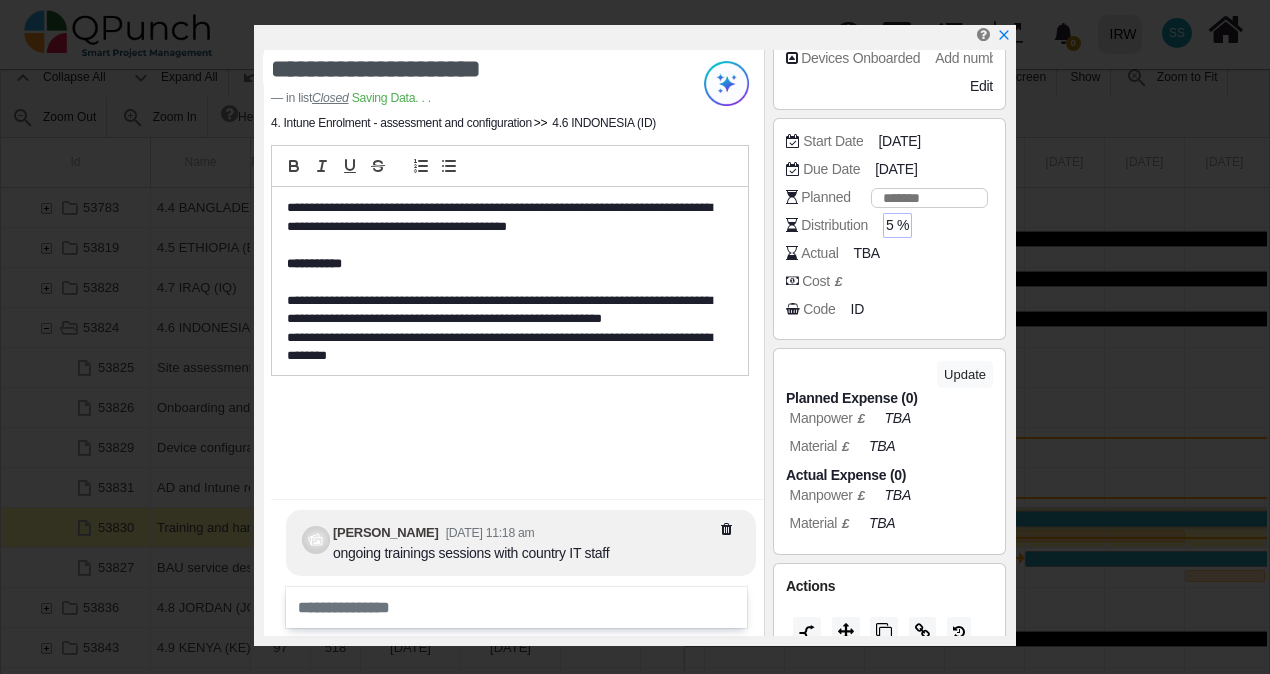 click on "5 %" at bounding box center [897, 225] 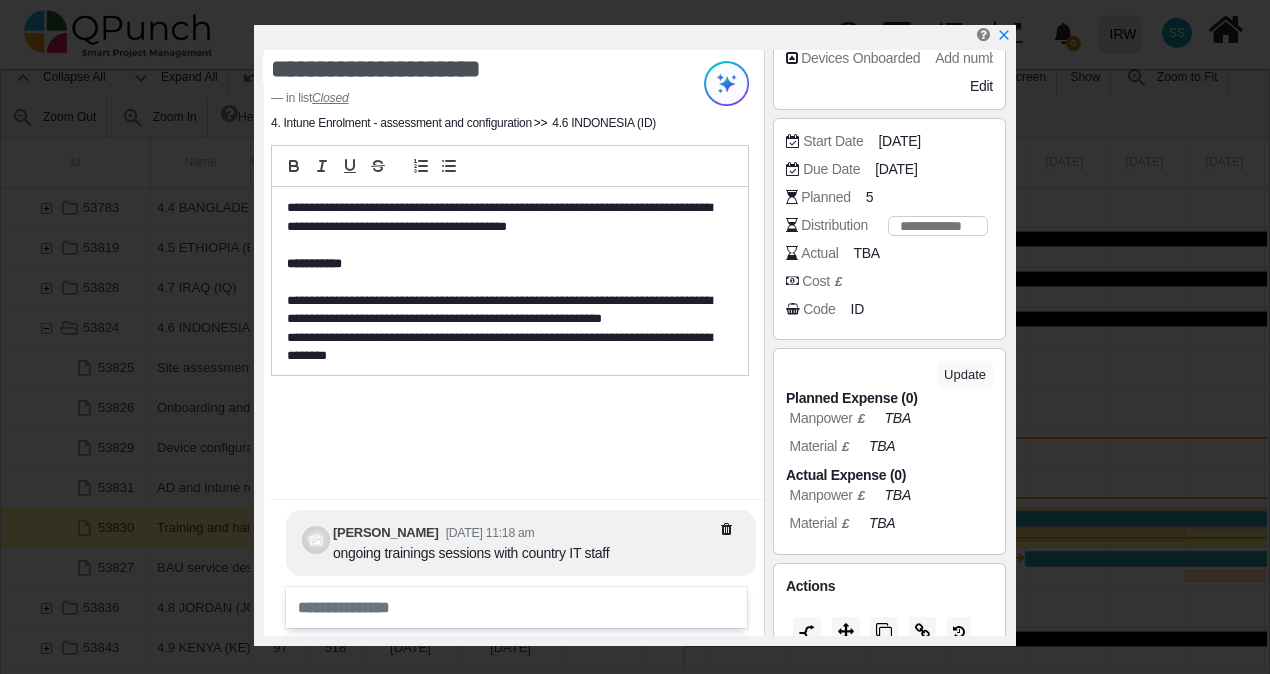 drag, startPoint x: 890, startPoint y: 224, endPoint x: 940, endPoint y: 222, distance: 50.039986 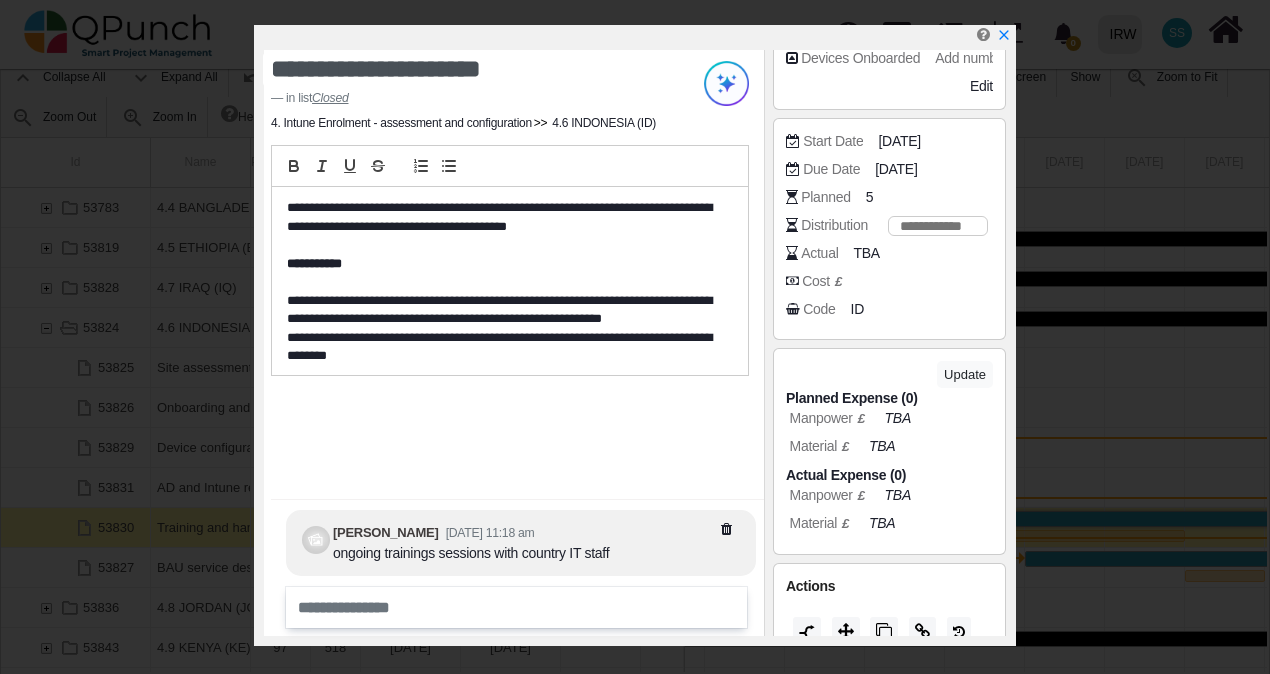 type on "***" 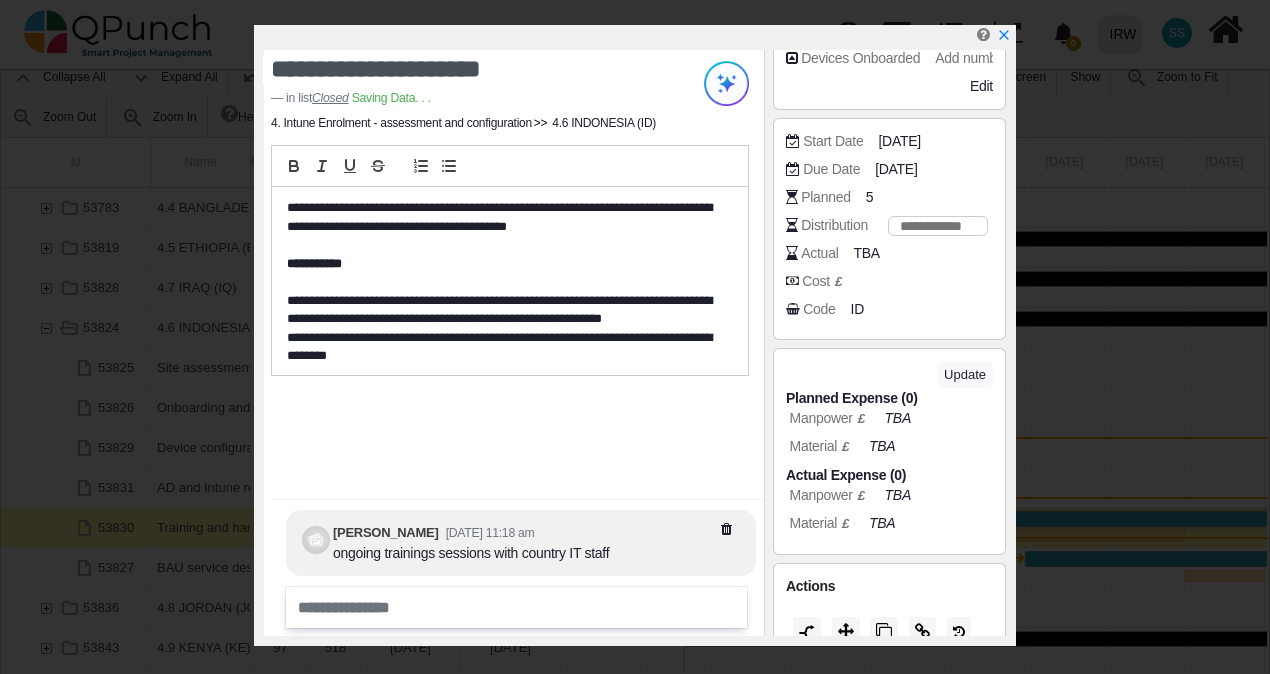 click on "**********" at bounding box center [514, 343] 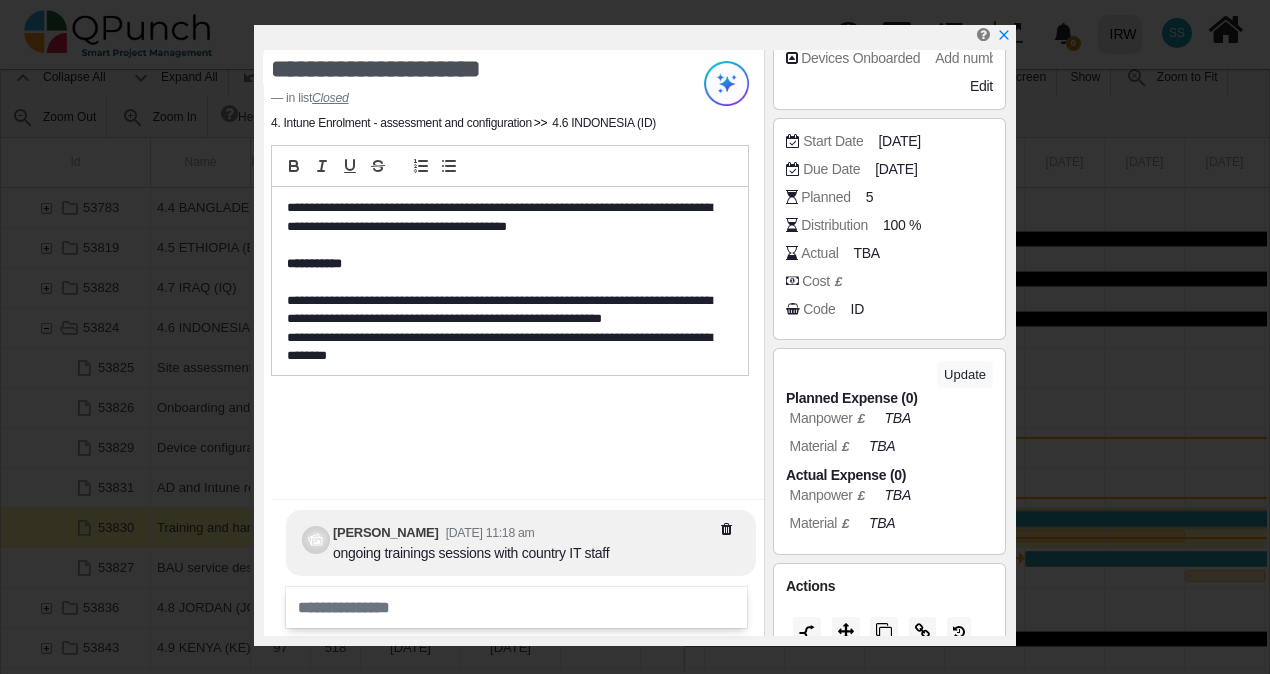 click on "**********" at bounding box center [635, 337] 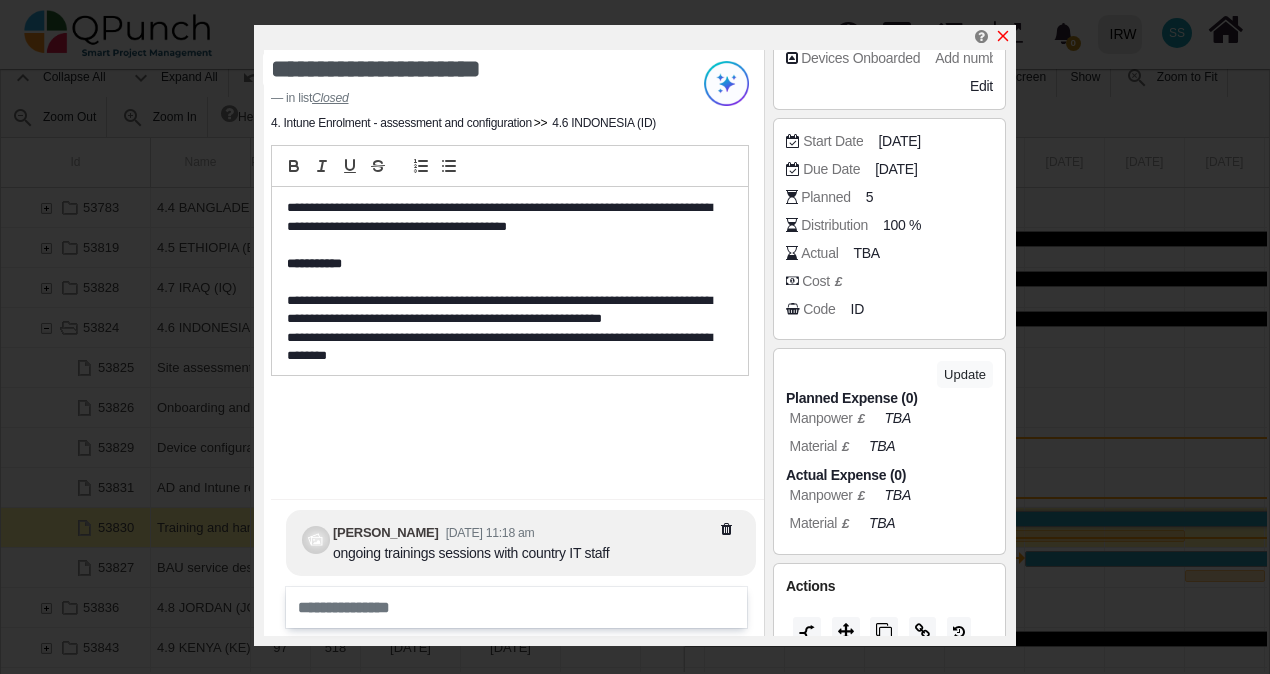 click at bounding box center [1003, 36] 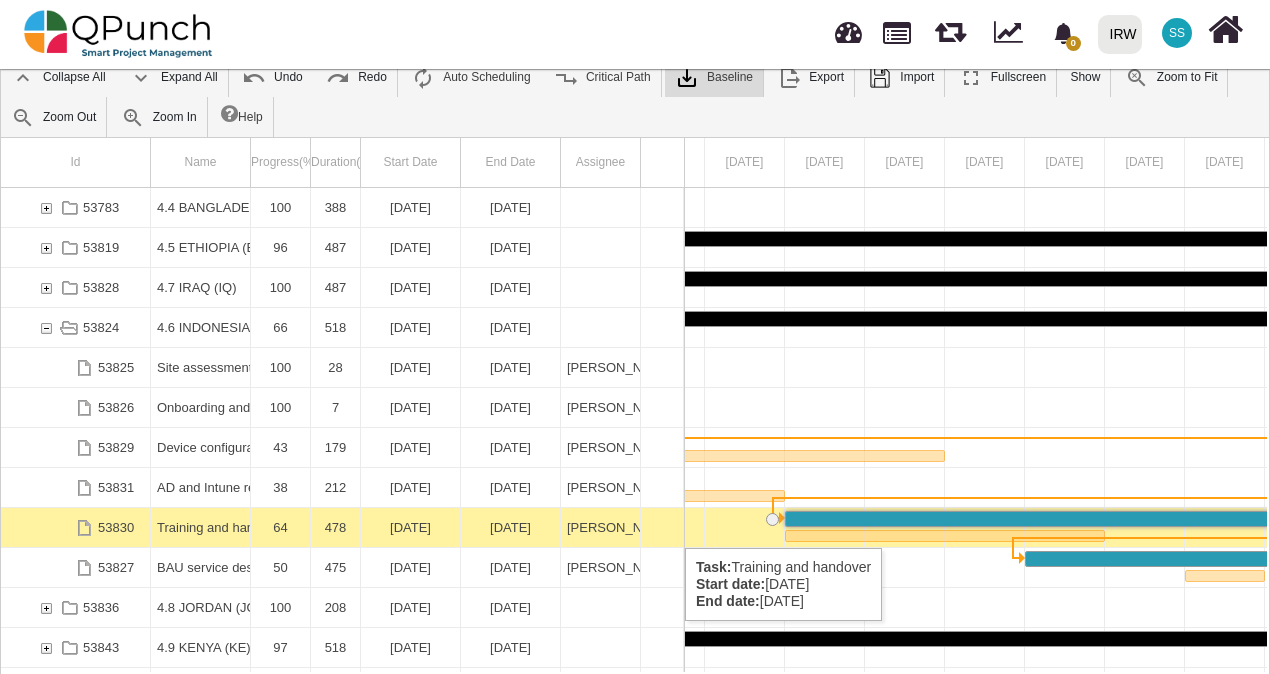 click on "64" at bounding box center (280, 527) 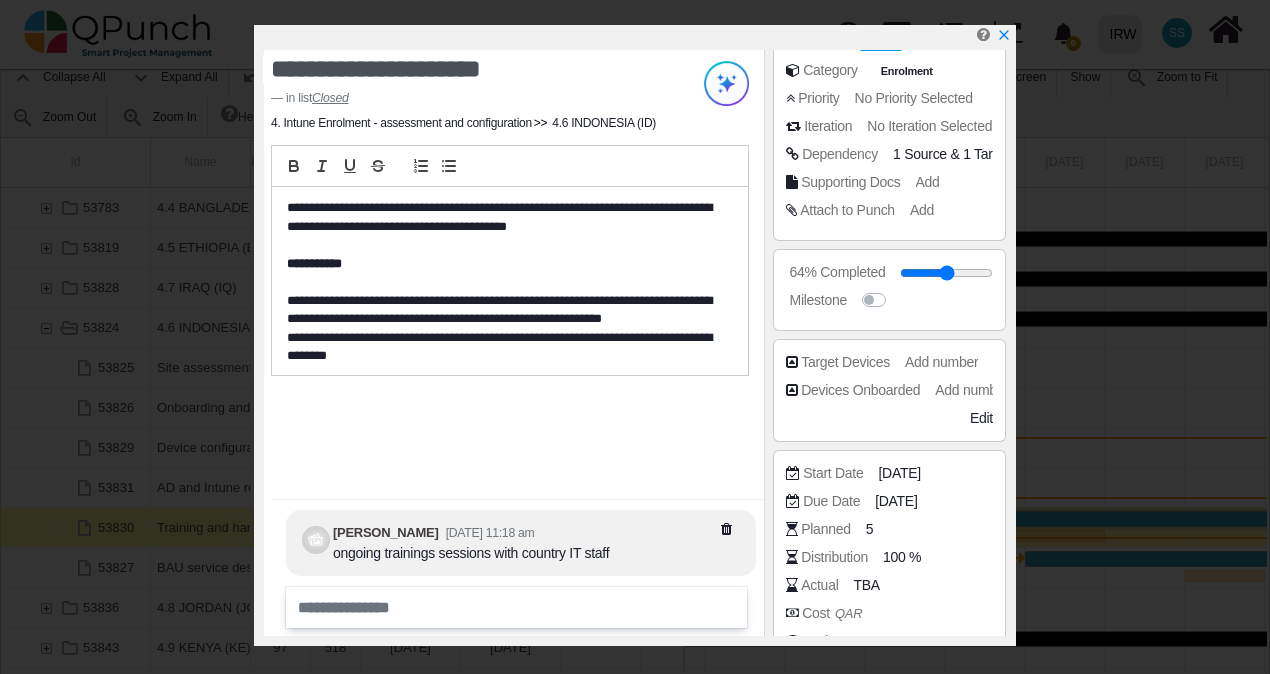 scroll, scrollTop: 200, scrollLeft: 0, axis: vertical 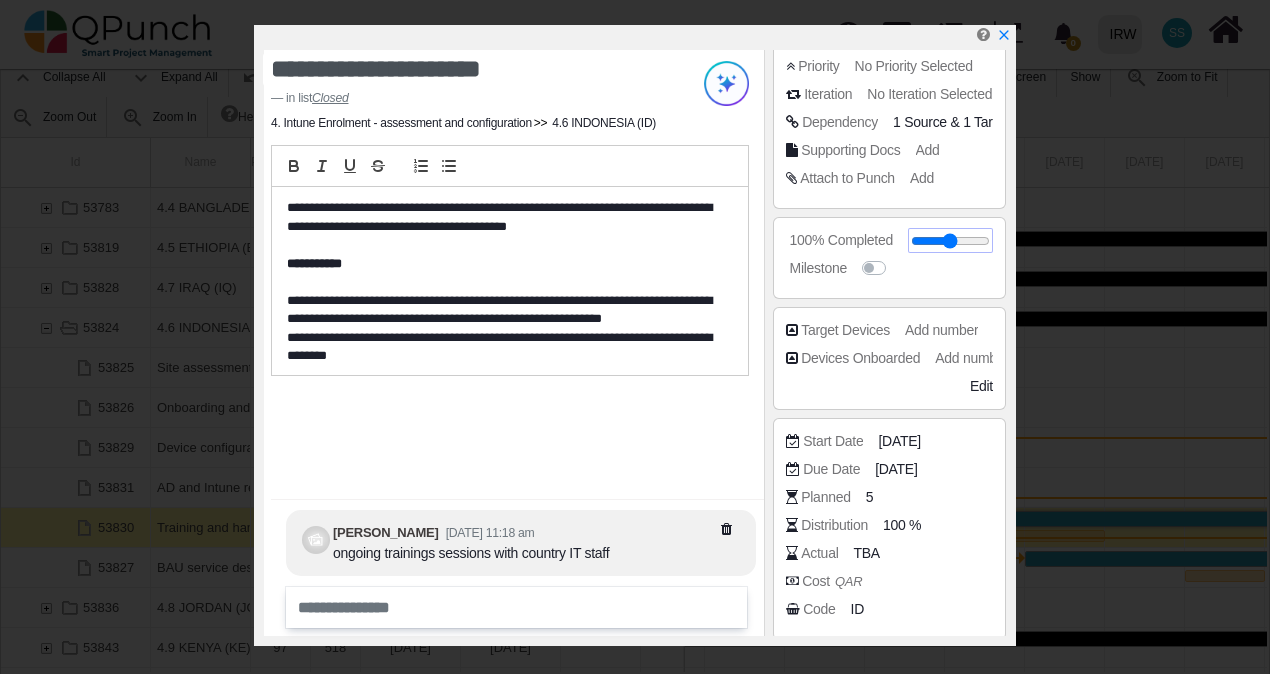 drag, startPoint x: 954, startPoint y: 244, endPoint x: 1020, endPoint y: 242, distance: 66.0303 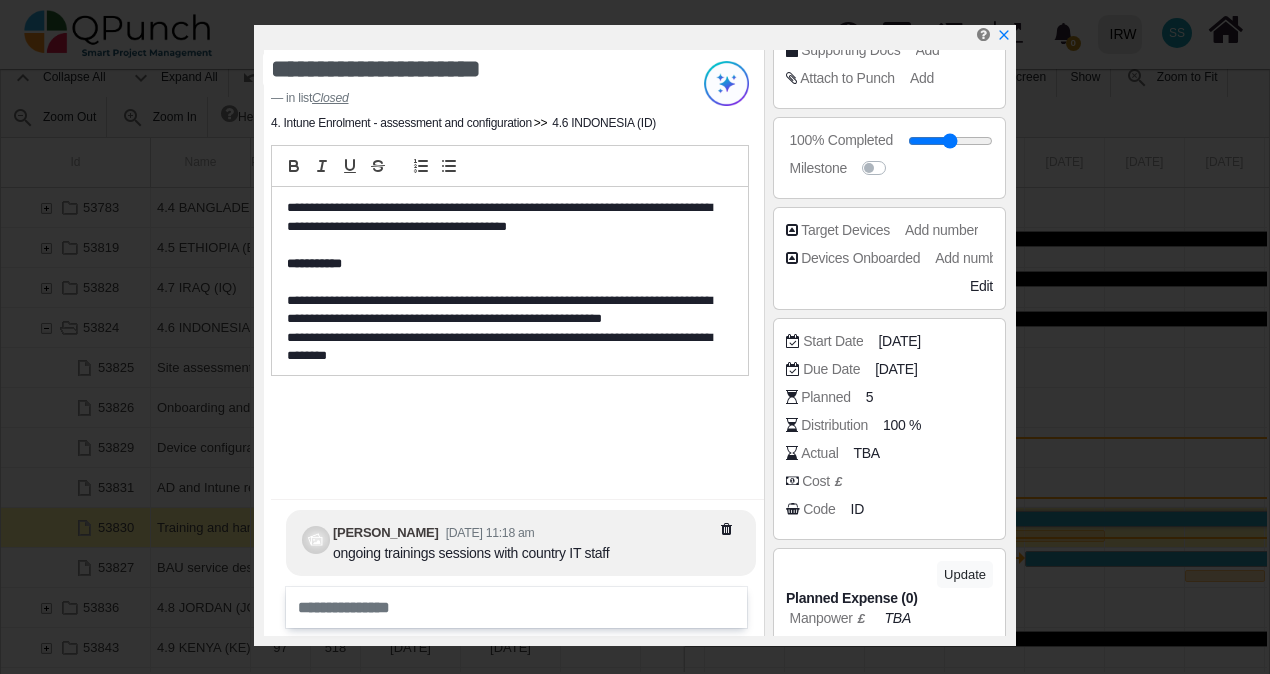 scroll, scrollTop: 400, scrollLeft: 0, axis: vertical 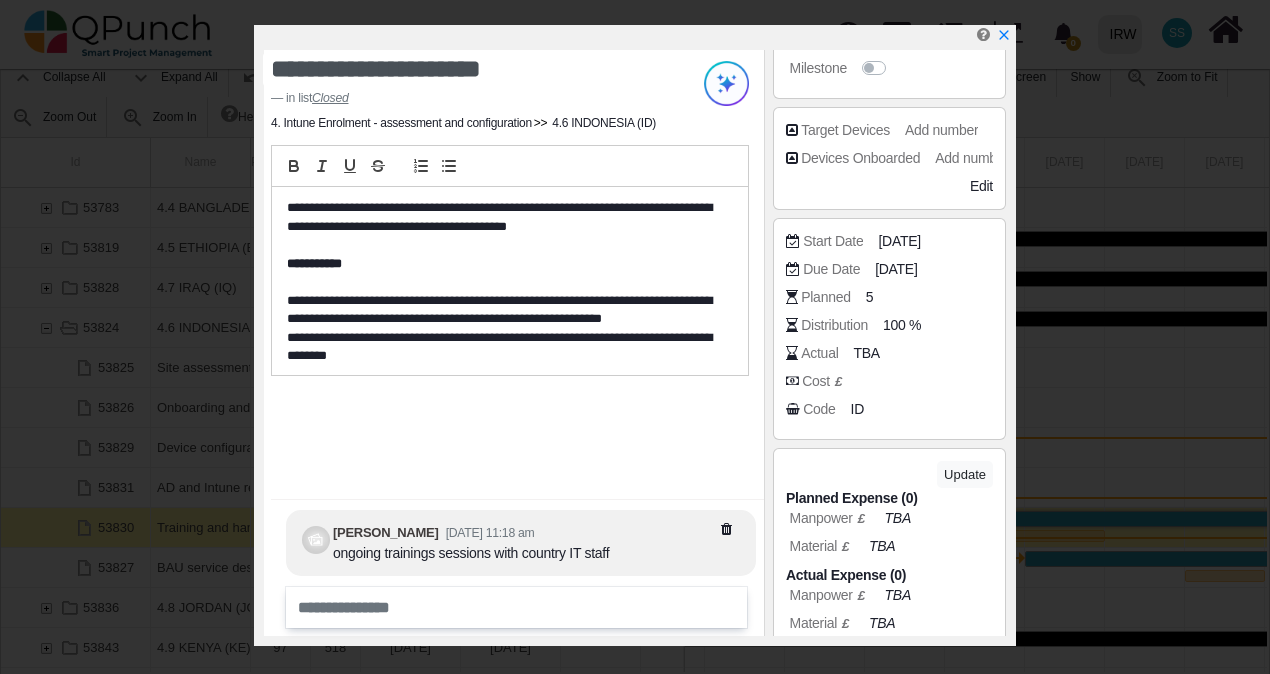 click on "**********" at bounding box center [635, 337] 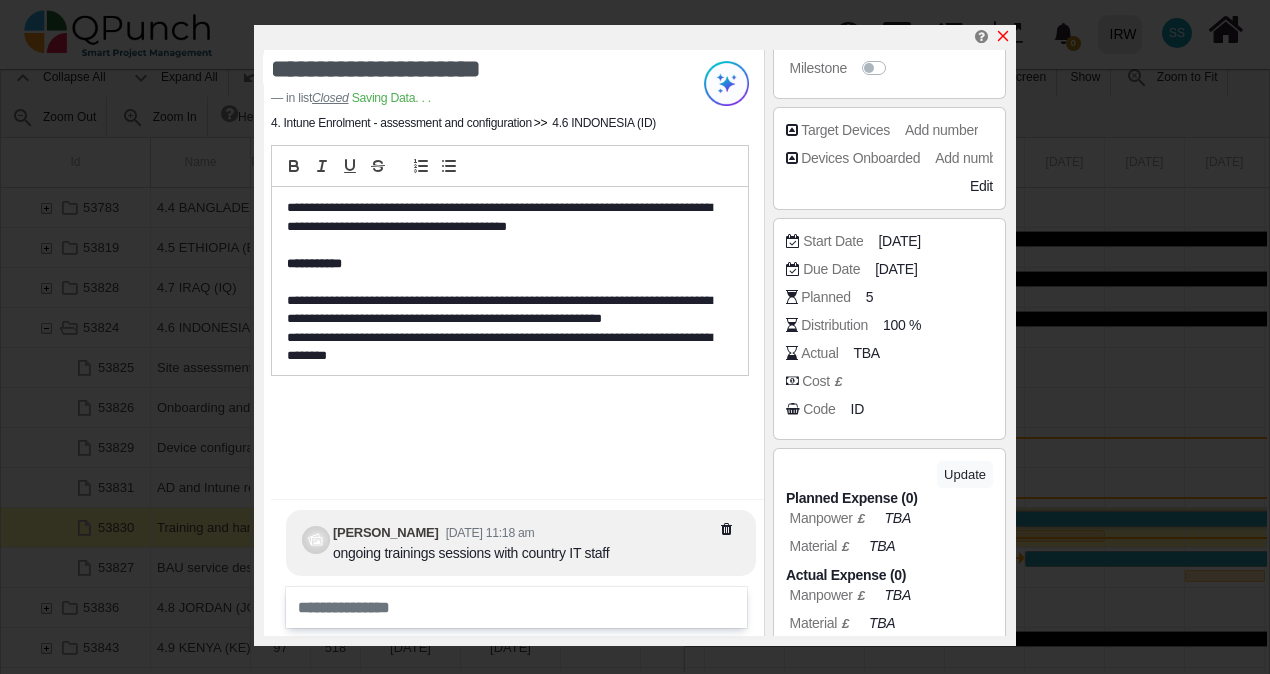 click 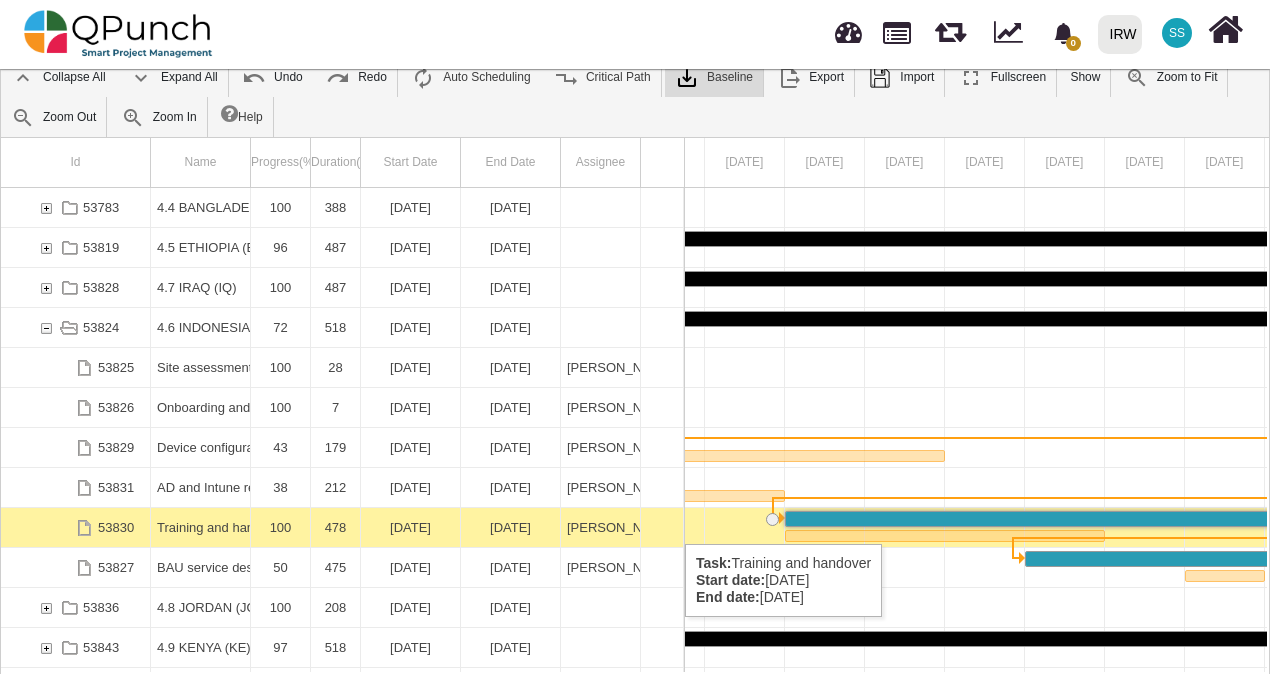 click on "478" at bounding box center (335, 527) 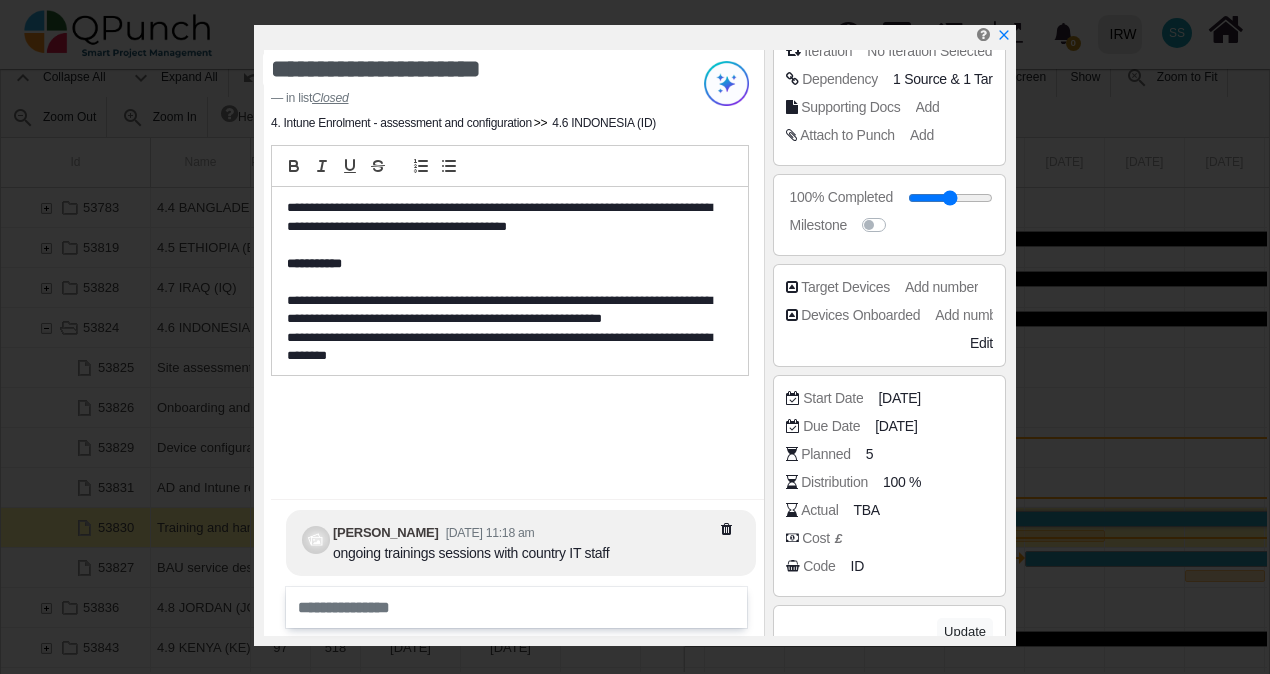scroll, scrollTop: 224, scrollLeft: 0, axis: vertical 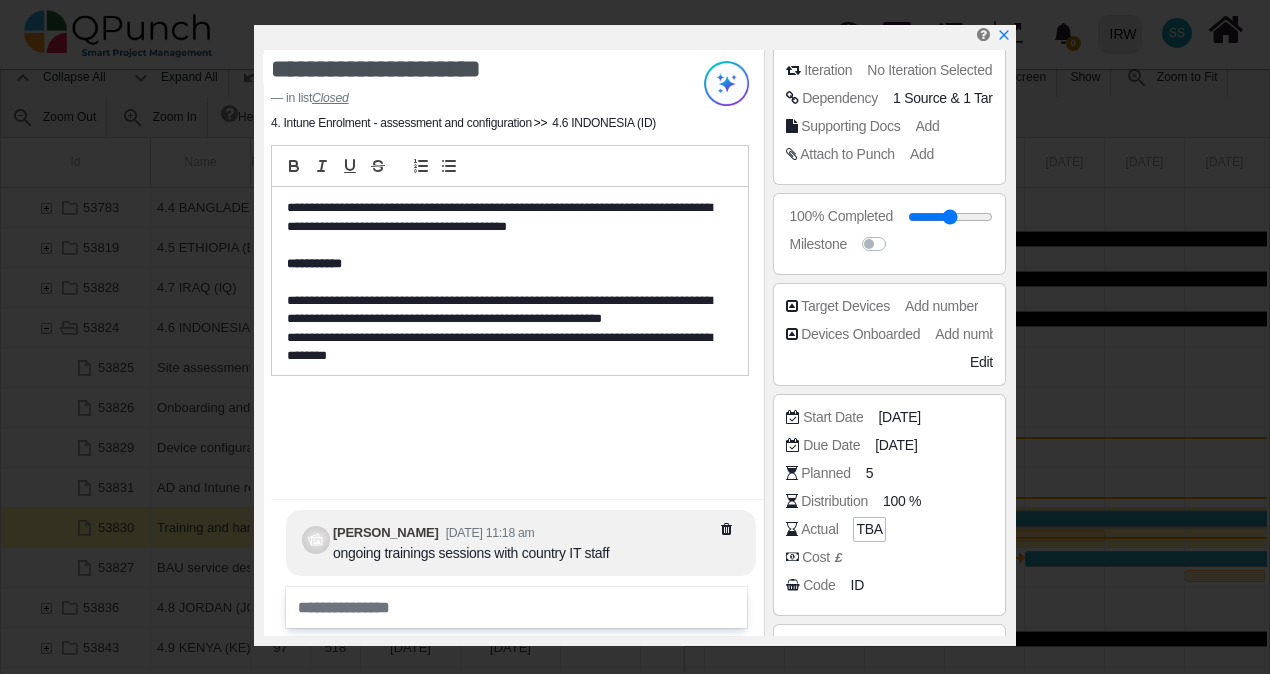 click on "TBA" at bounding box center (869, 529) 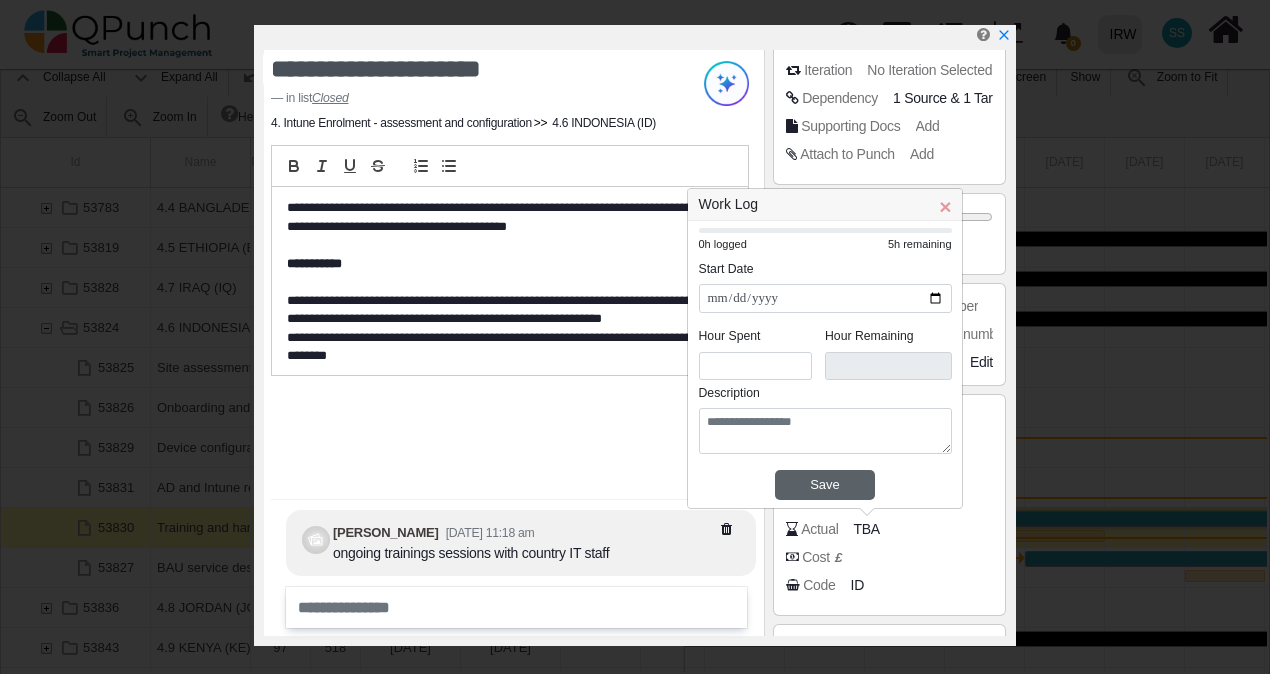 click on "Save" at bounding box center (825, 485) 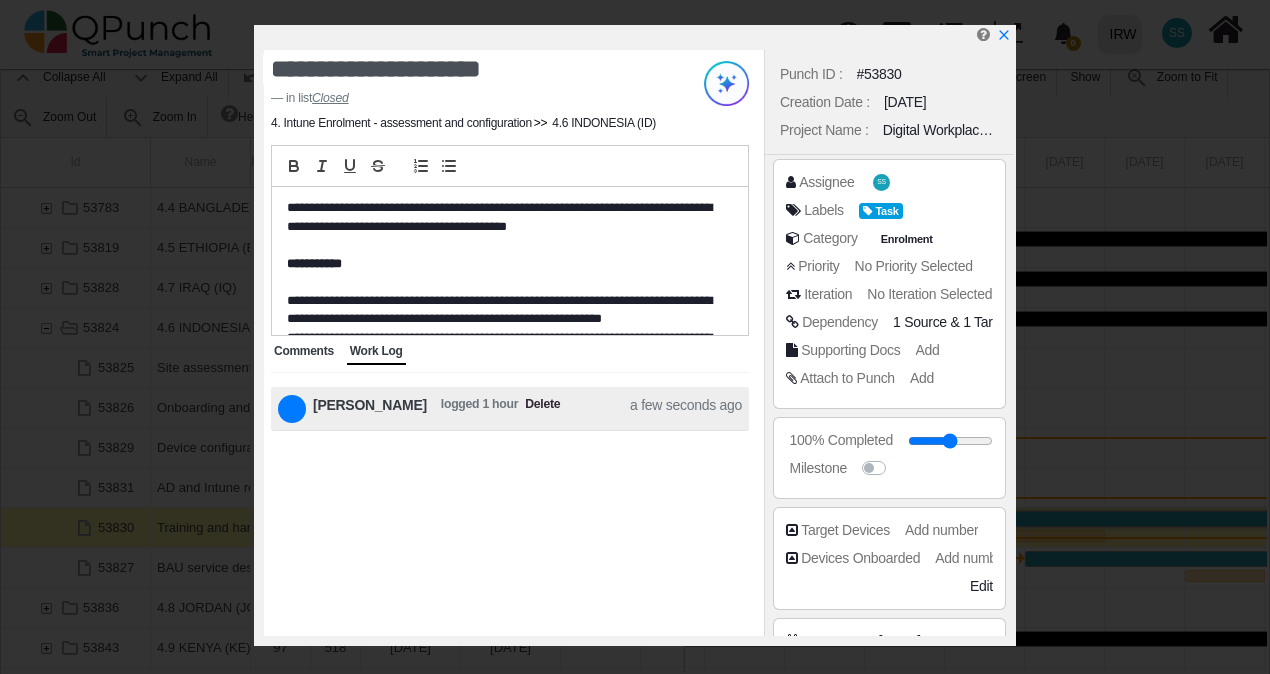 scroll, scrollTop: 0, scrollLeft: 0, axis: both 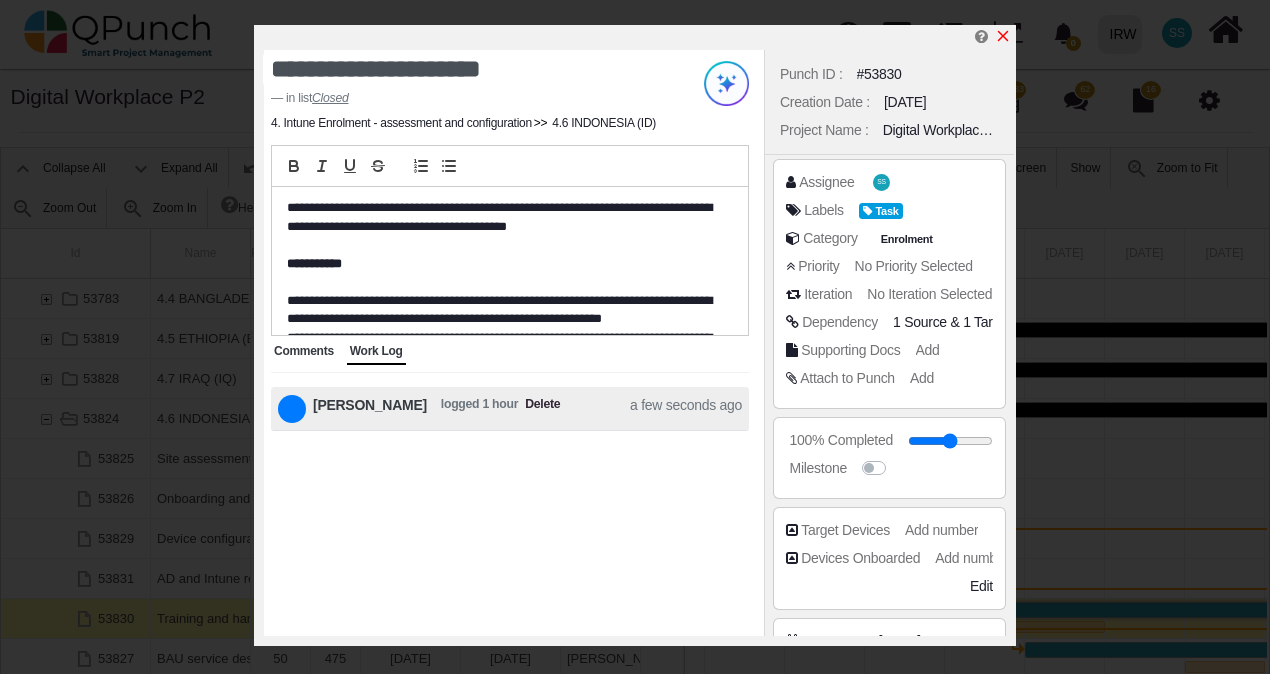 click 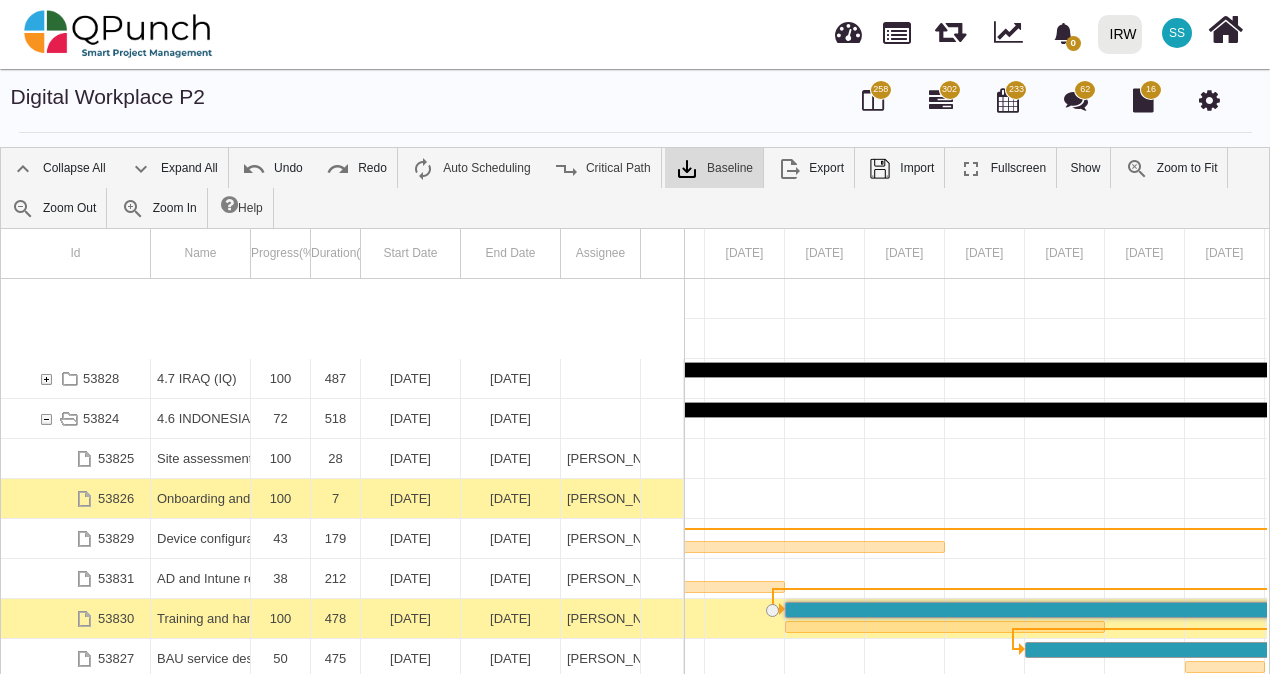 scroll, scrollTop: 540, scrollLeft: 0, axis: vertical 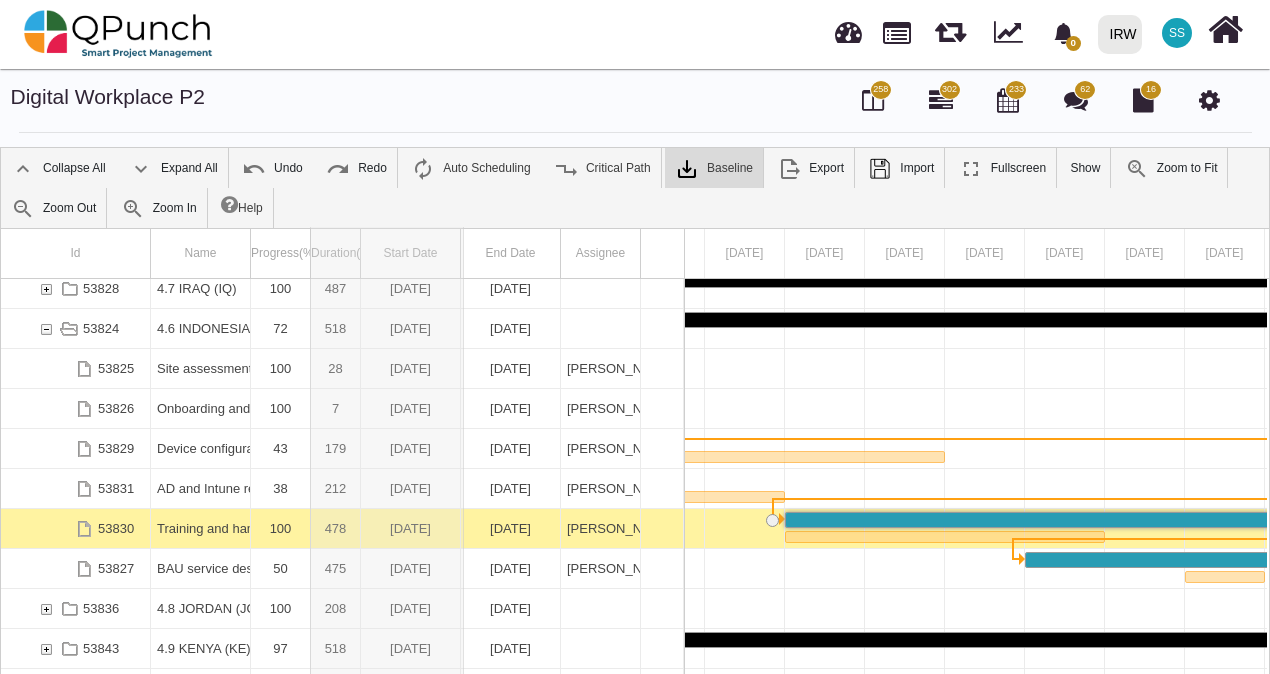 drag, startPoint x: 360, startPoint y: 241, endPoint x: 474, endPoint y: 234, distance: 114.21471 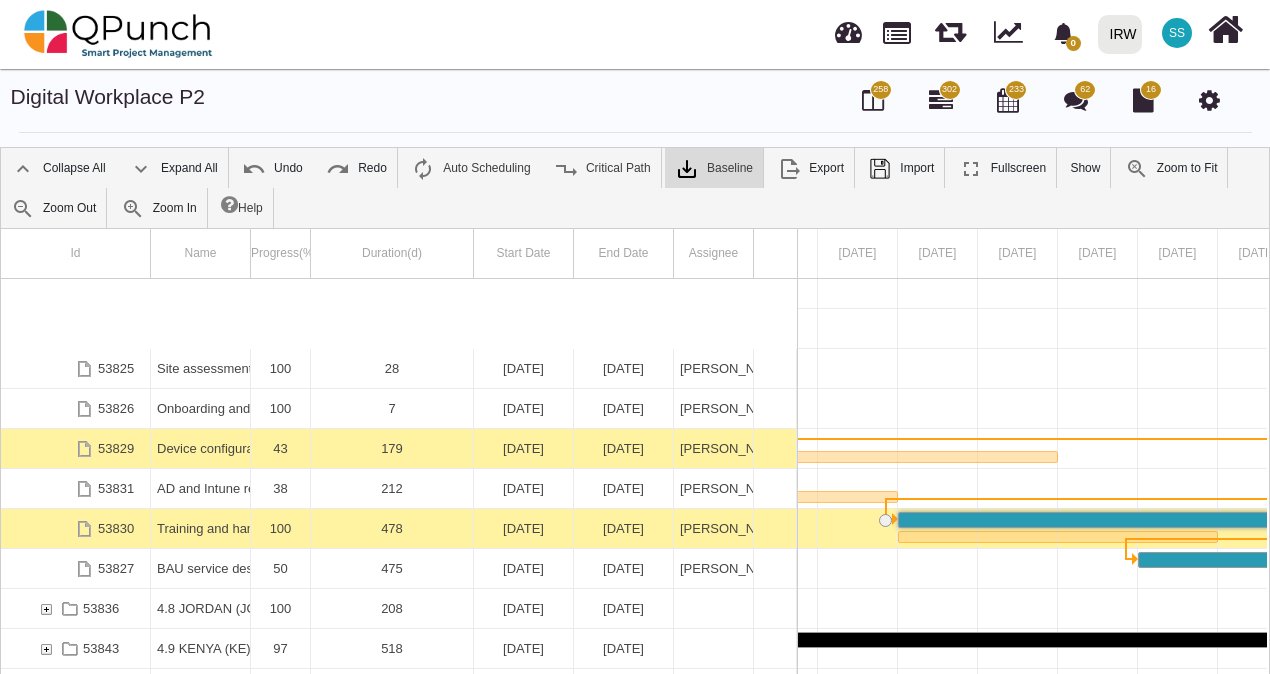 scroll, scrollTop: 810, scrollLeft: 0, axis: vertical 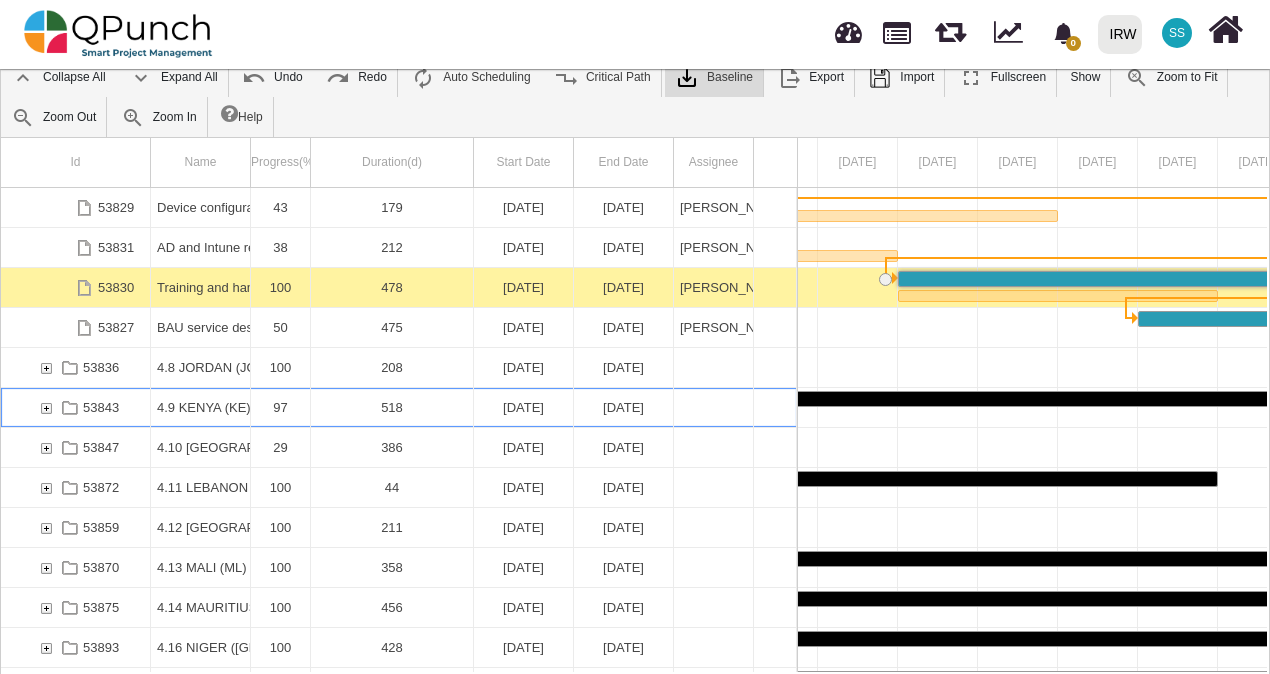 drag, startPoint x: 906, startPoint y: 640, endPoint x: 906, endPoint y: 678, distance: 38 